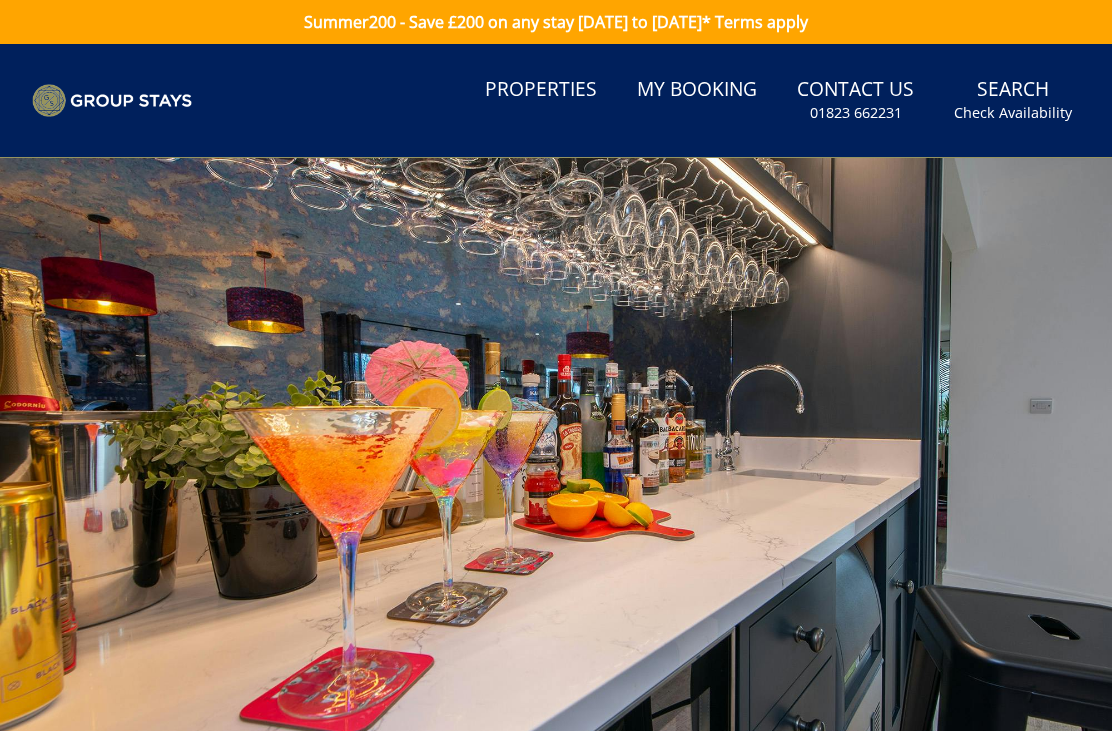 scroll, scrollTop: 0, scrollLeft: 0, axis: both 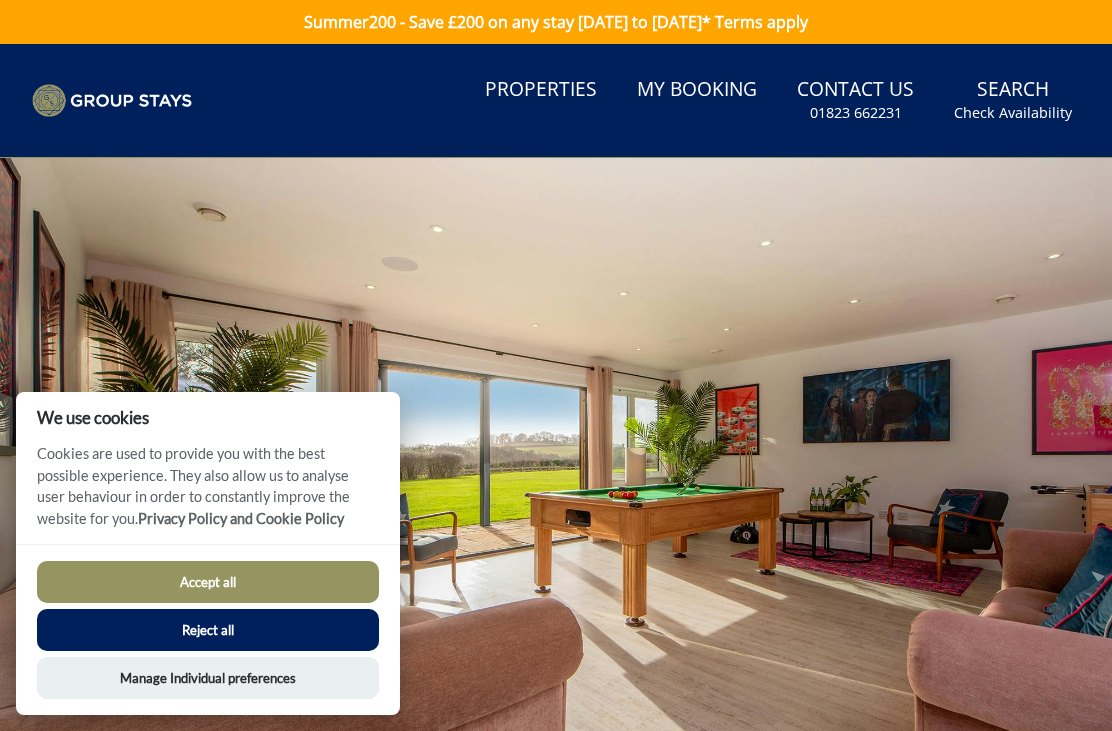 click on "Reject all" at bounding box center [208, 630] 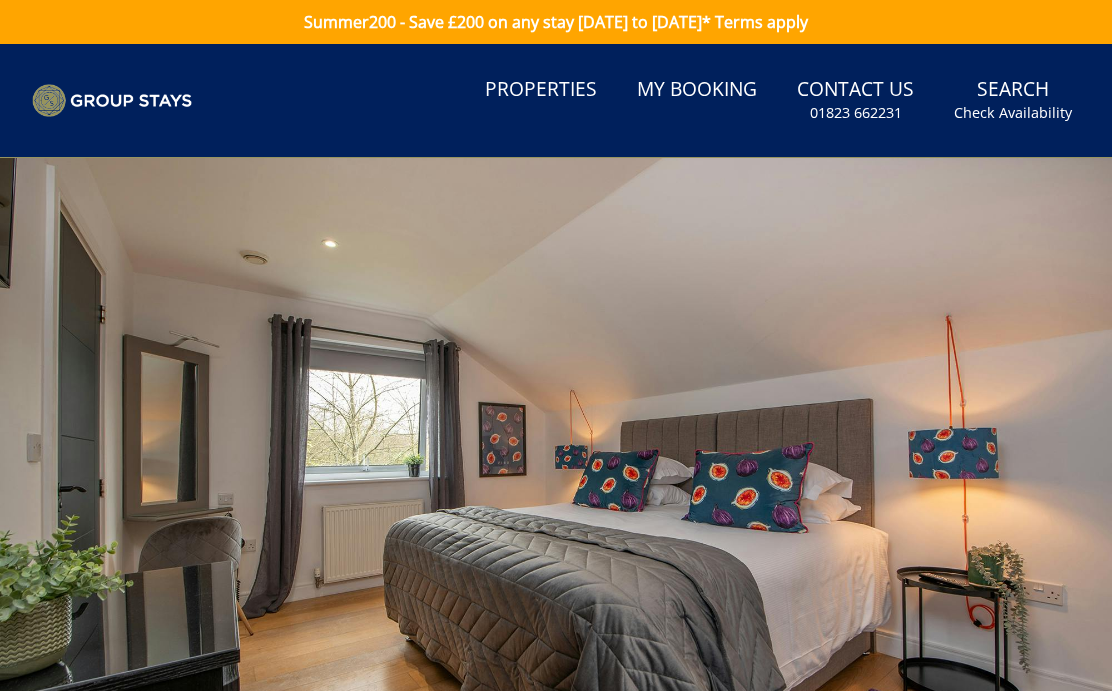 scroll, scrollTop: 0, scrollLeft: 0, axis: both 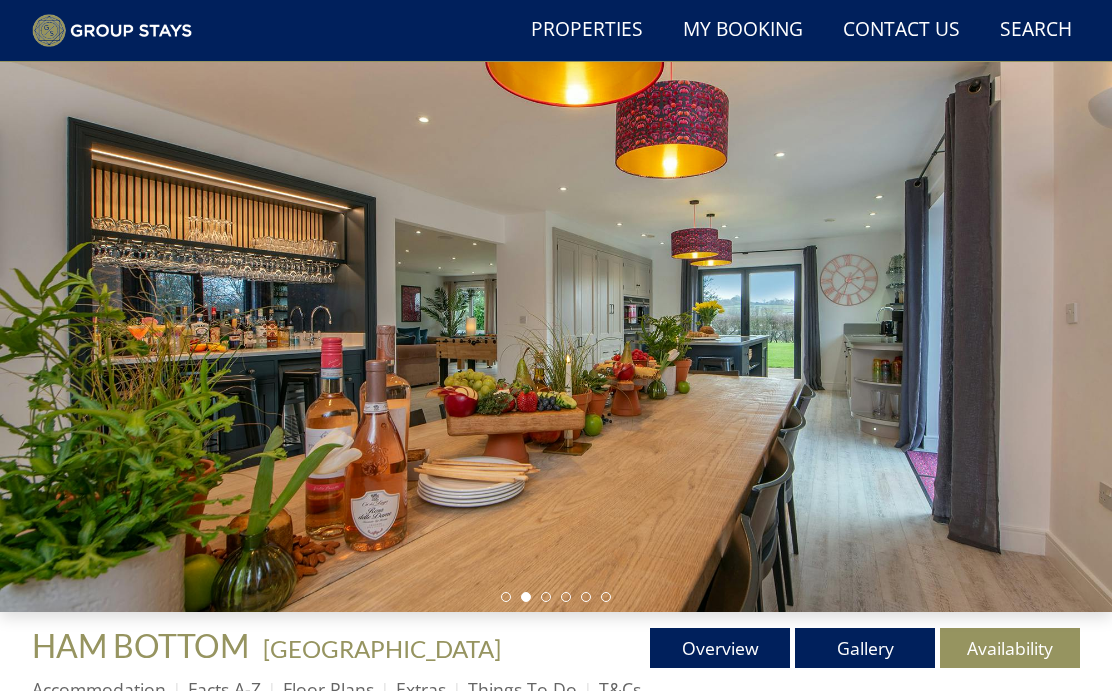click on "Gallery" at bounding box center [865, 648] 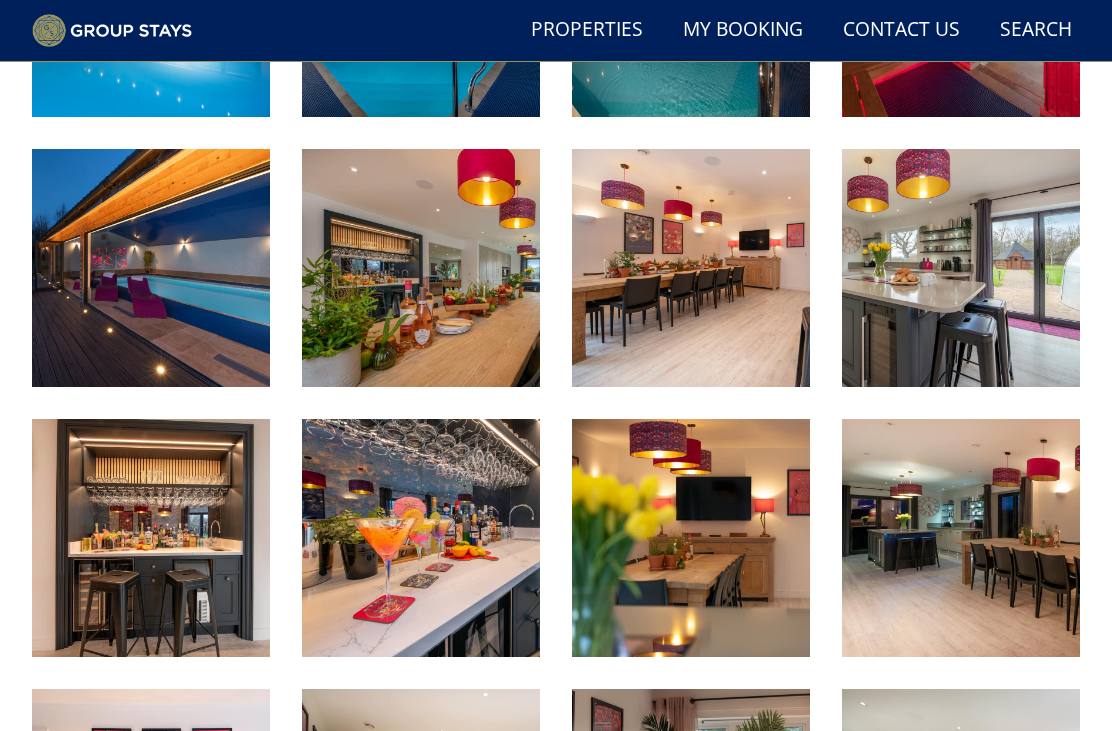 scroll, scrollTop: 974, scrollLeft: 0, axis: vertical 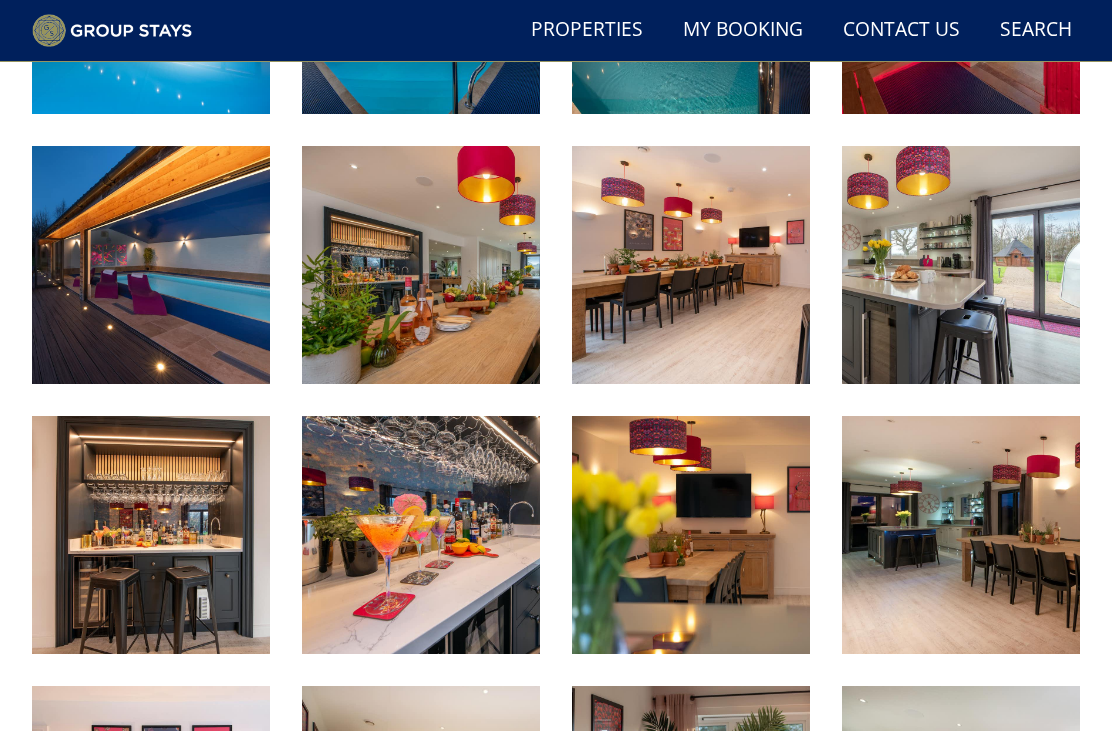 click at bounding box center (961, 535) 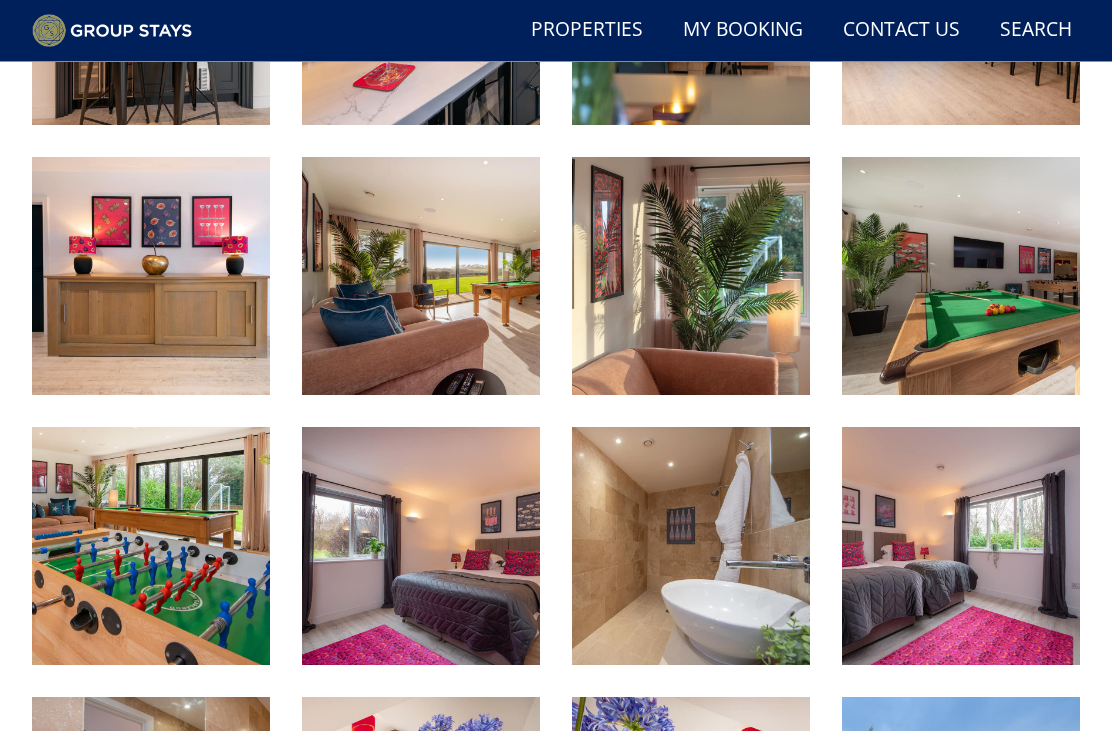scroll, scrollTop: 1503, scrollLeft: 0, axis: vertical 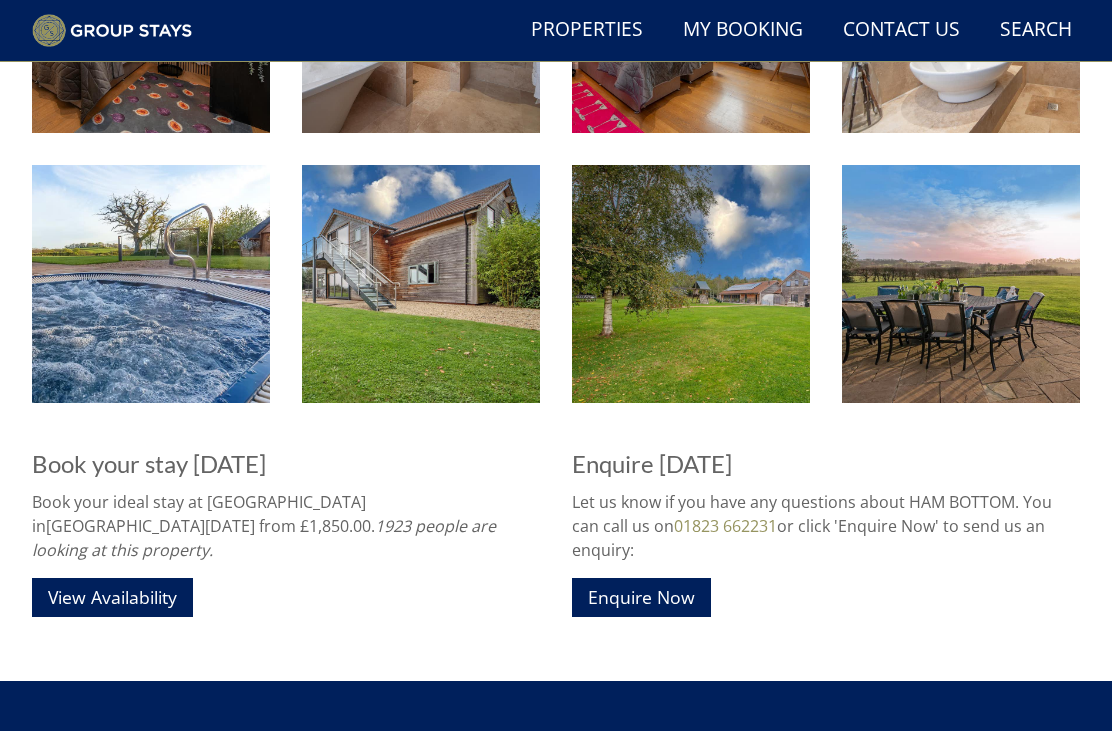 click at bounding box center (961, 284) 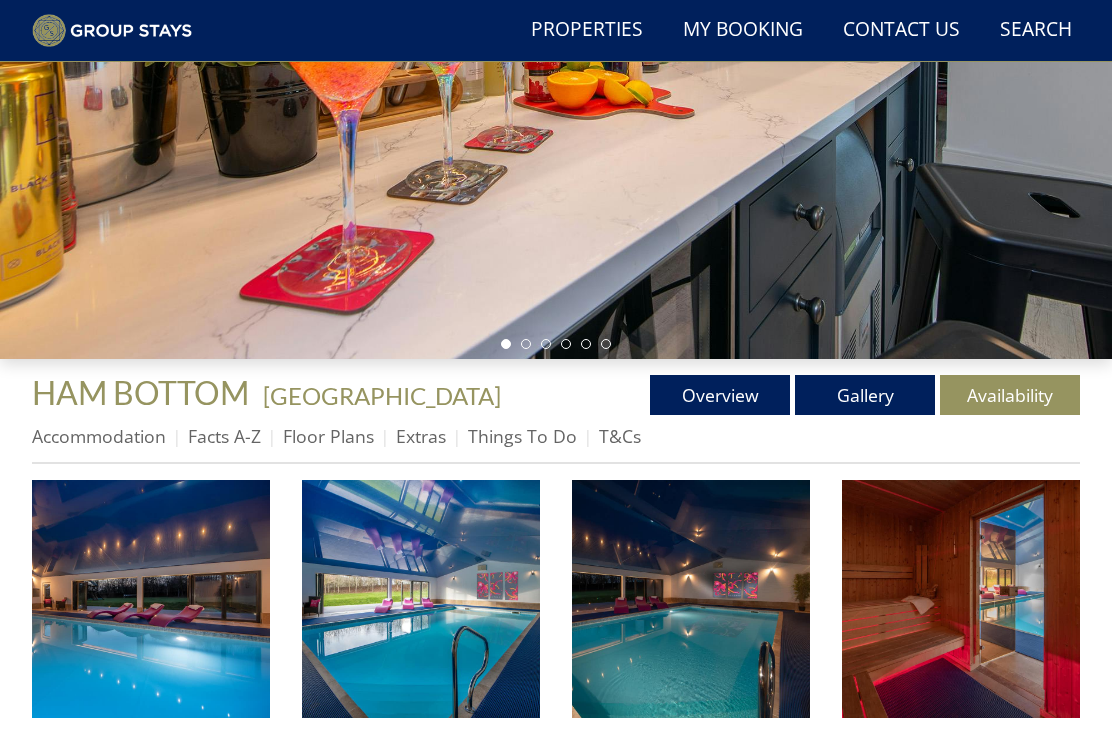 scroll, scrollTop: 369, scrollLeft: 0, axis: vertical 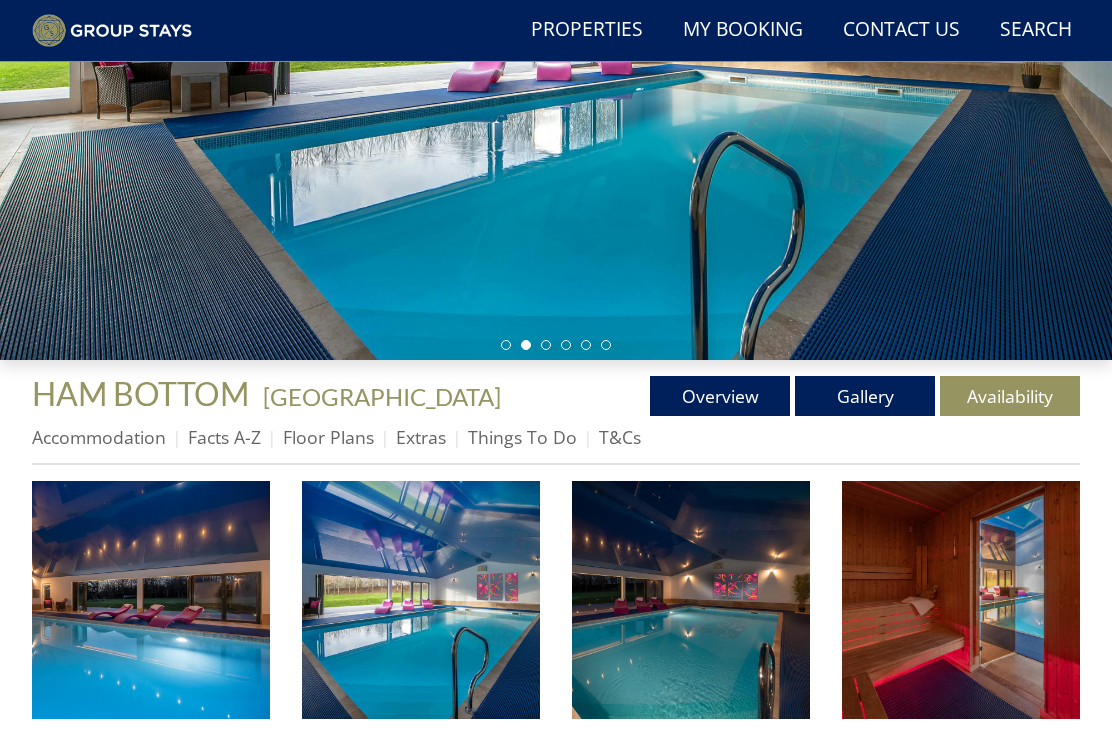 click on "Floor Plans" at bounding box center [328, 437] 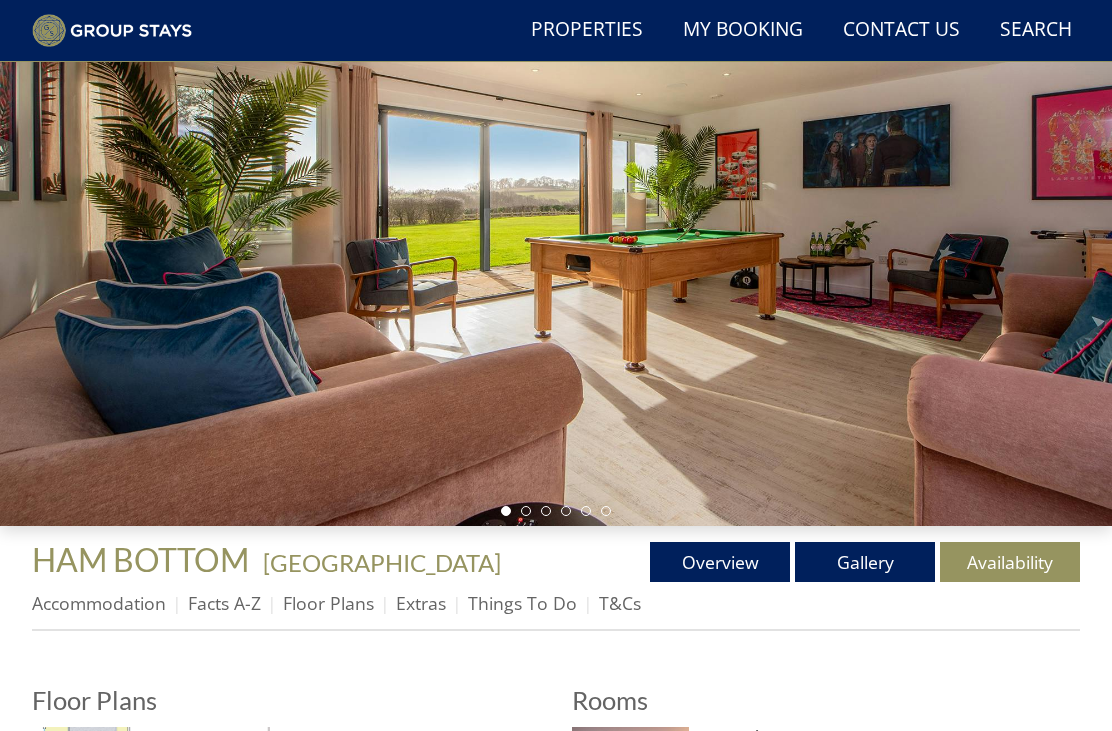 scroll, scrollTop: 203, scrollLeft: 0, axis: vertical 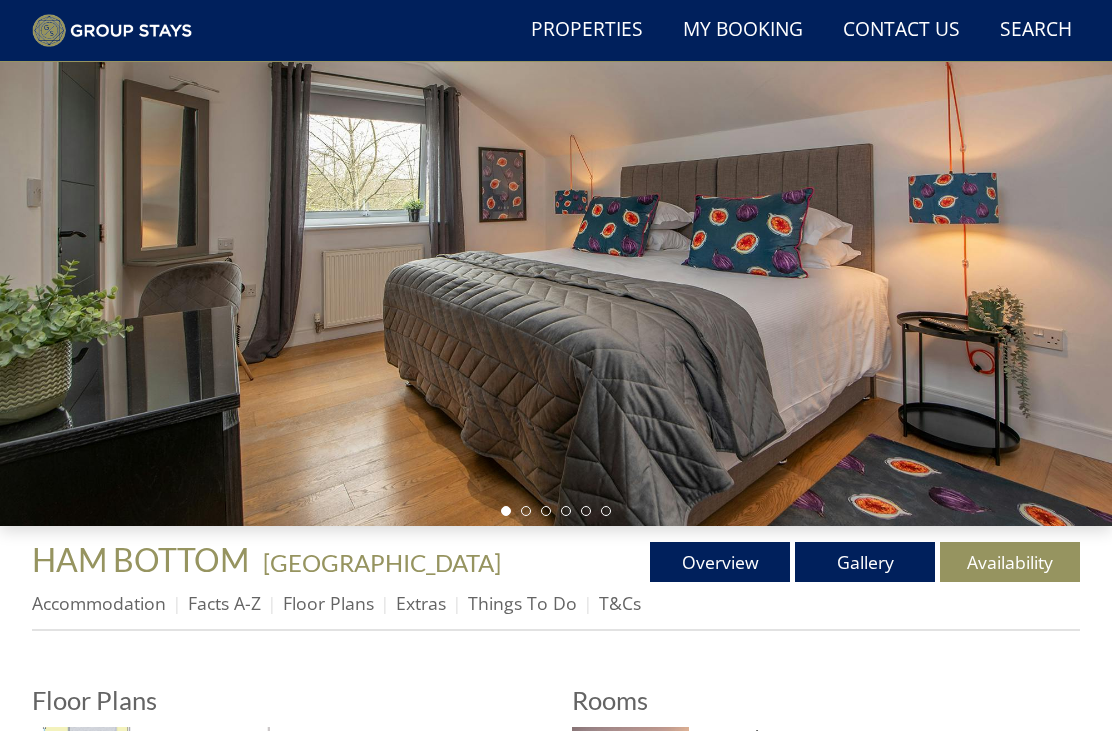 click on "Gallery" at bounding box center [865, 562] 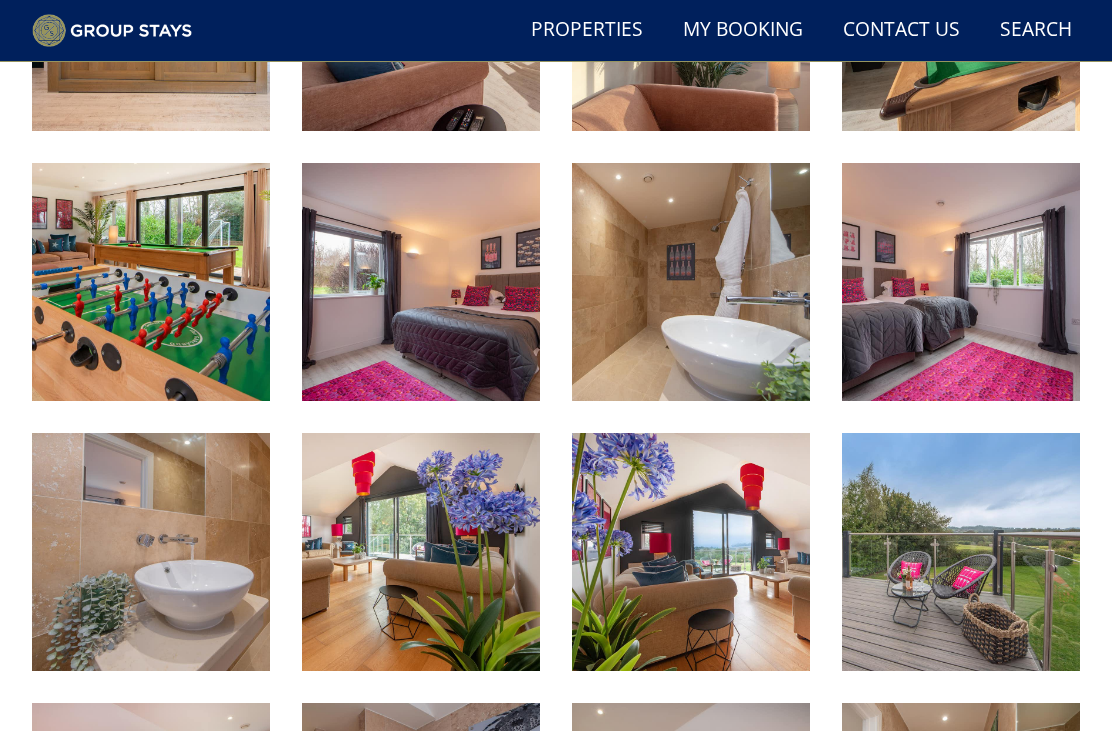 scroll, scrollTop: 1789, scrollLeft: 0, axis: vertical 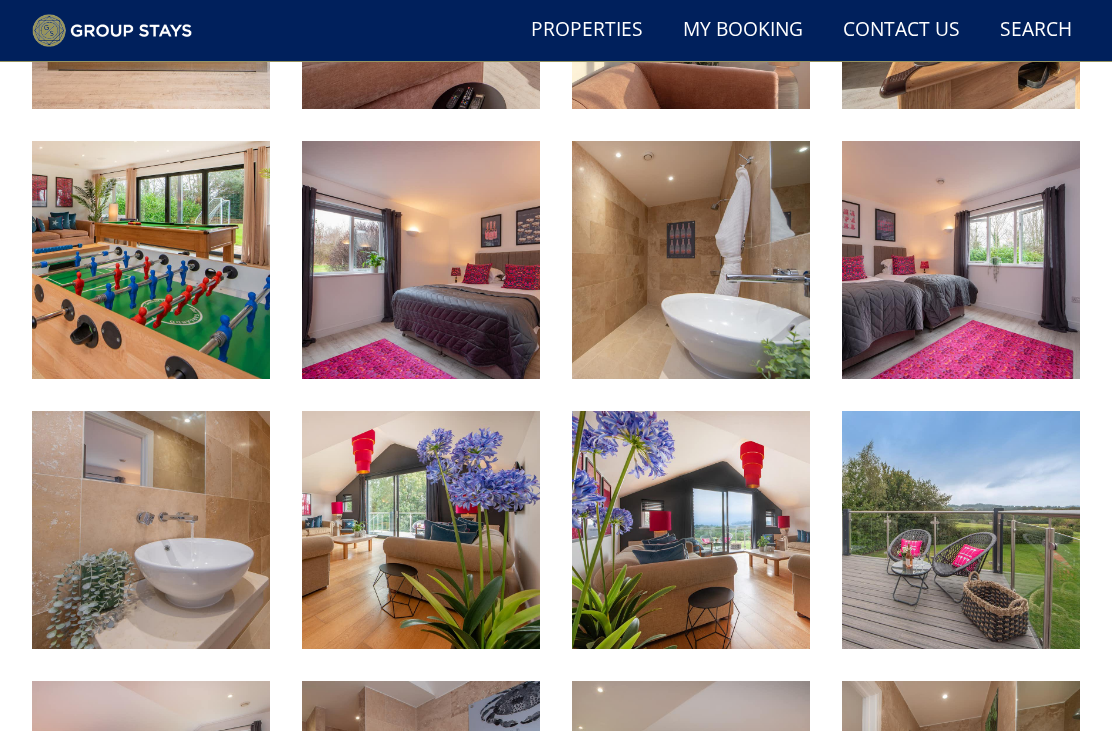 click at bounding box center [421, 530] 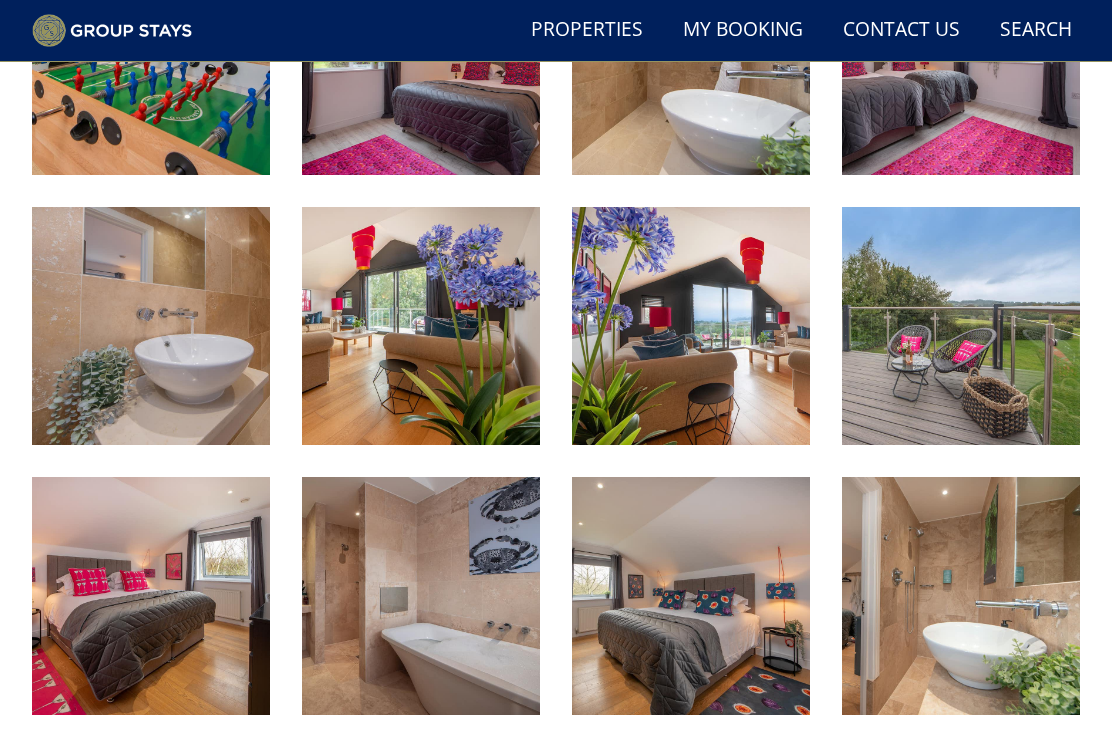 scroll, scrollTop: 1994, scrollLeft: 0, axis: vertical 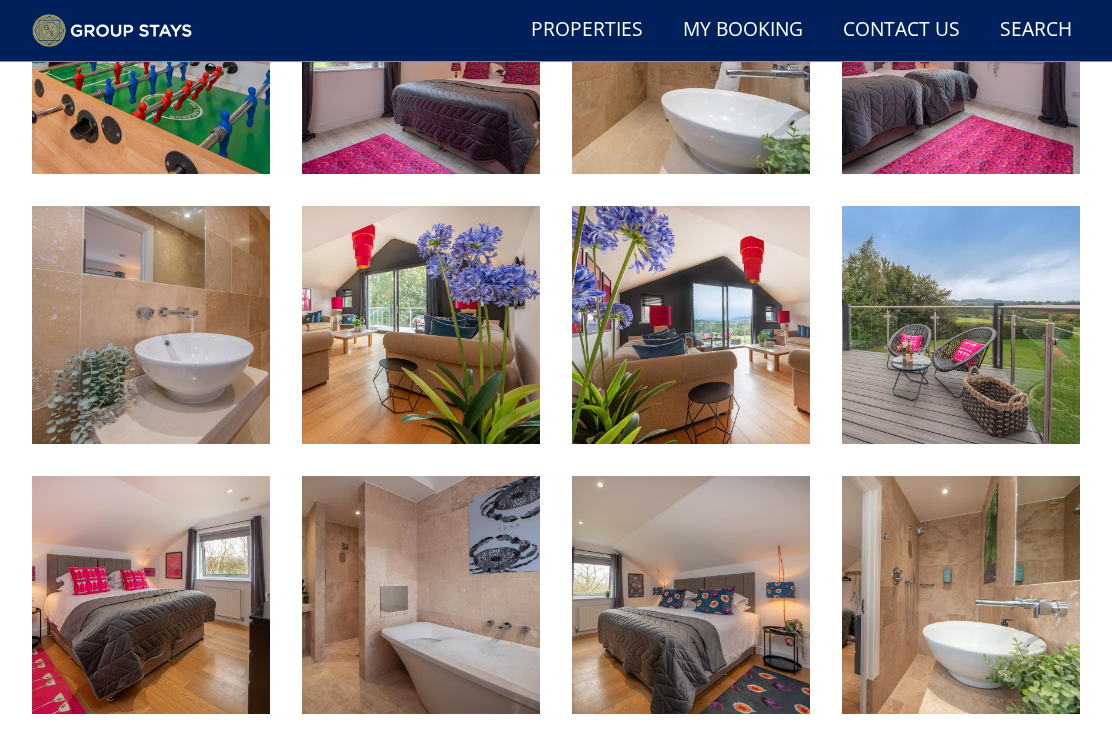 click at bounding box center [961, 325] 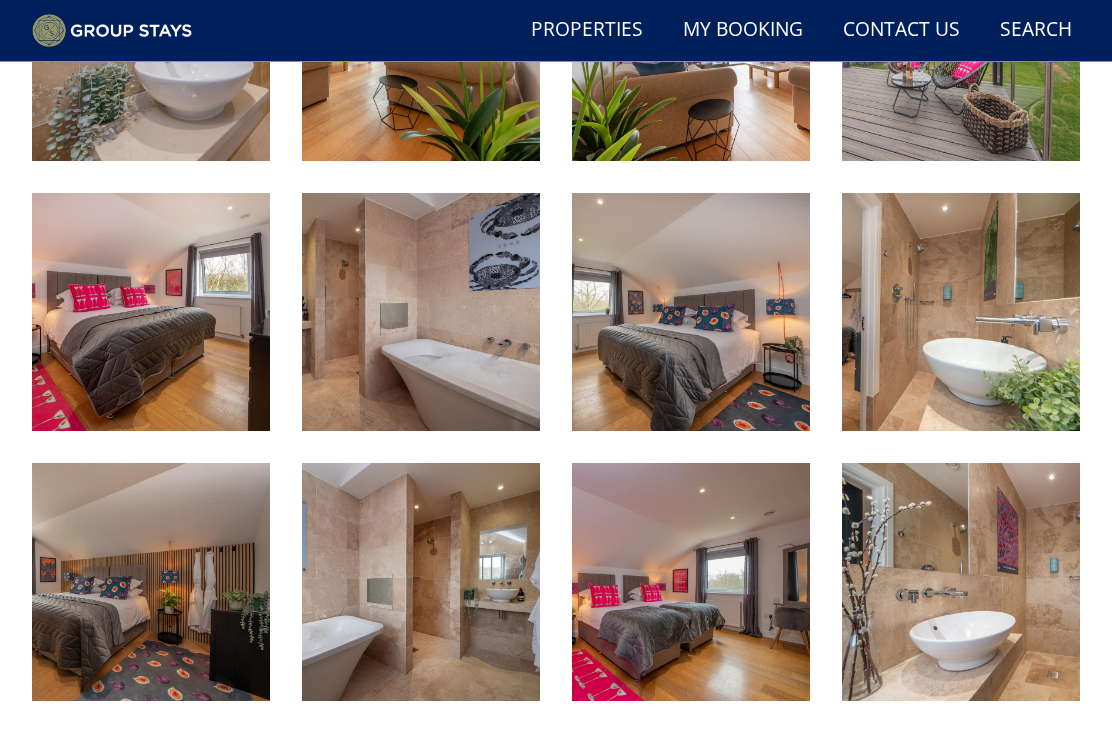scroll, scrollTop: 2280, scrollLeft: 0, axis: vertical 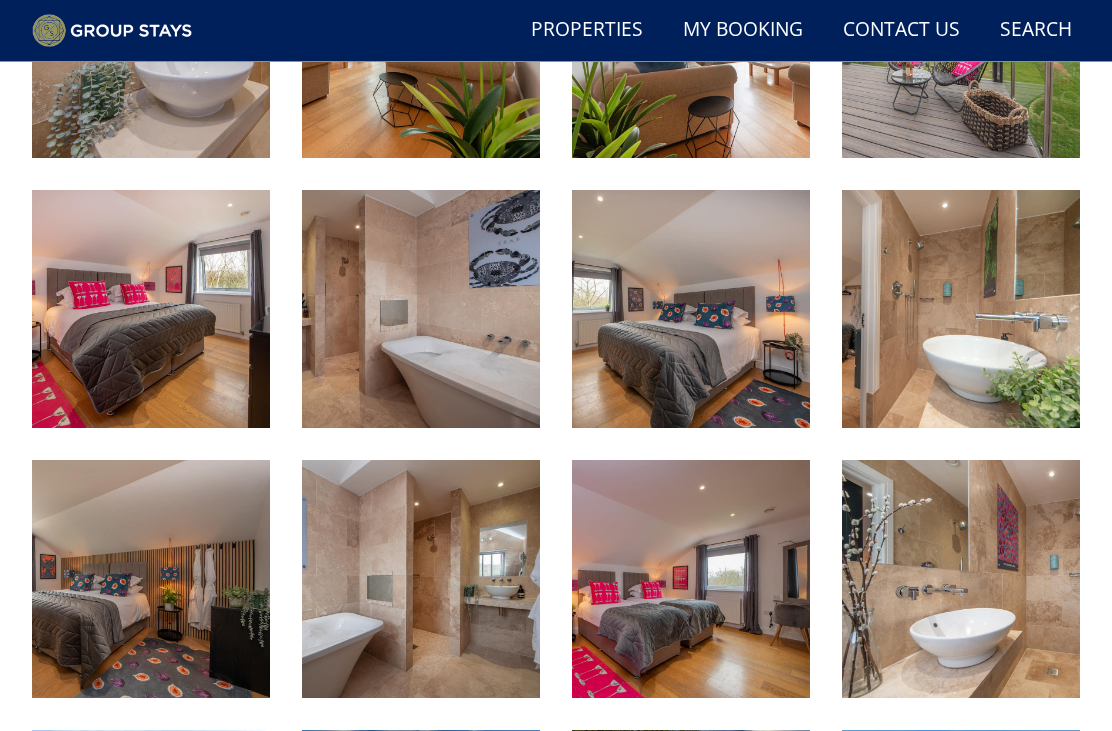 click at bounding box center (421, 579) 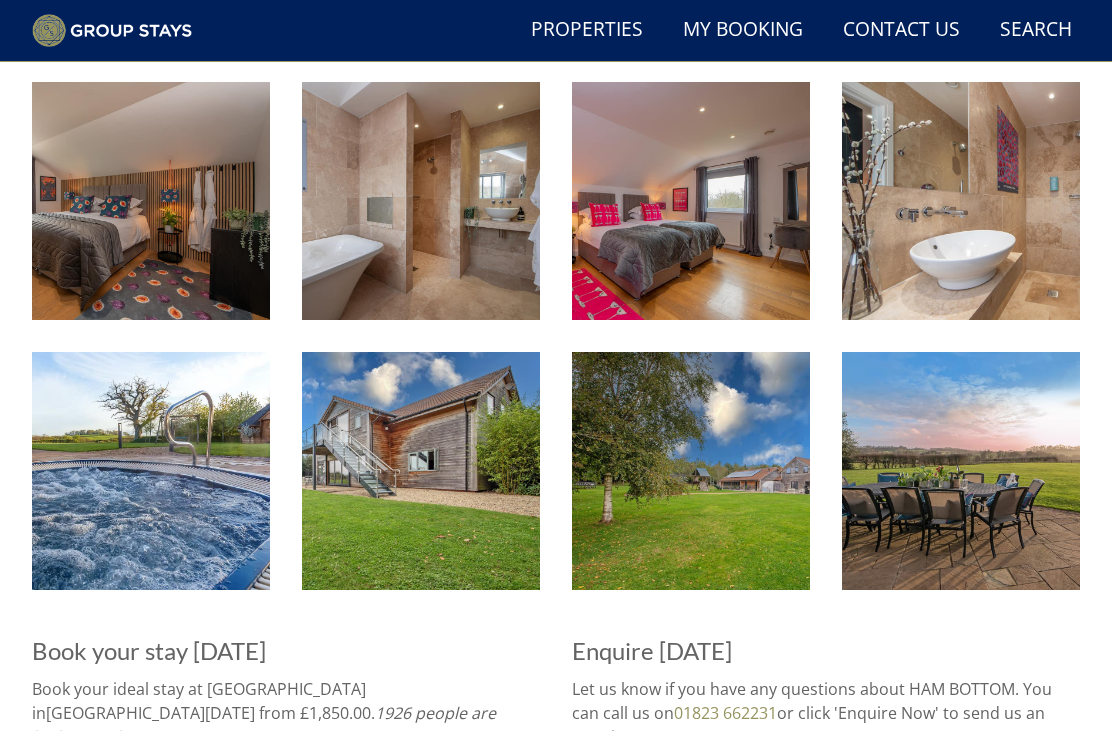scroll, scrollTop: 2658, scrollLeft: 0, axis: vertical 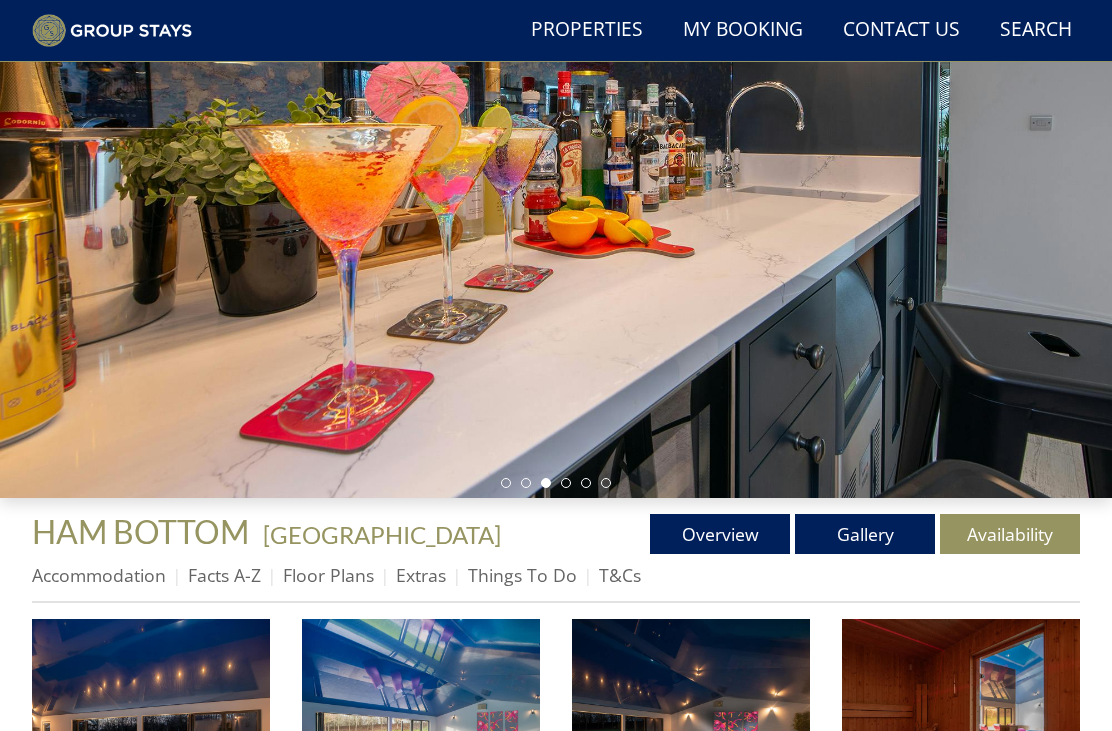 click on "Things To Do" at bounding box center [522, 575] 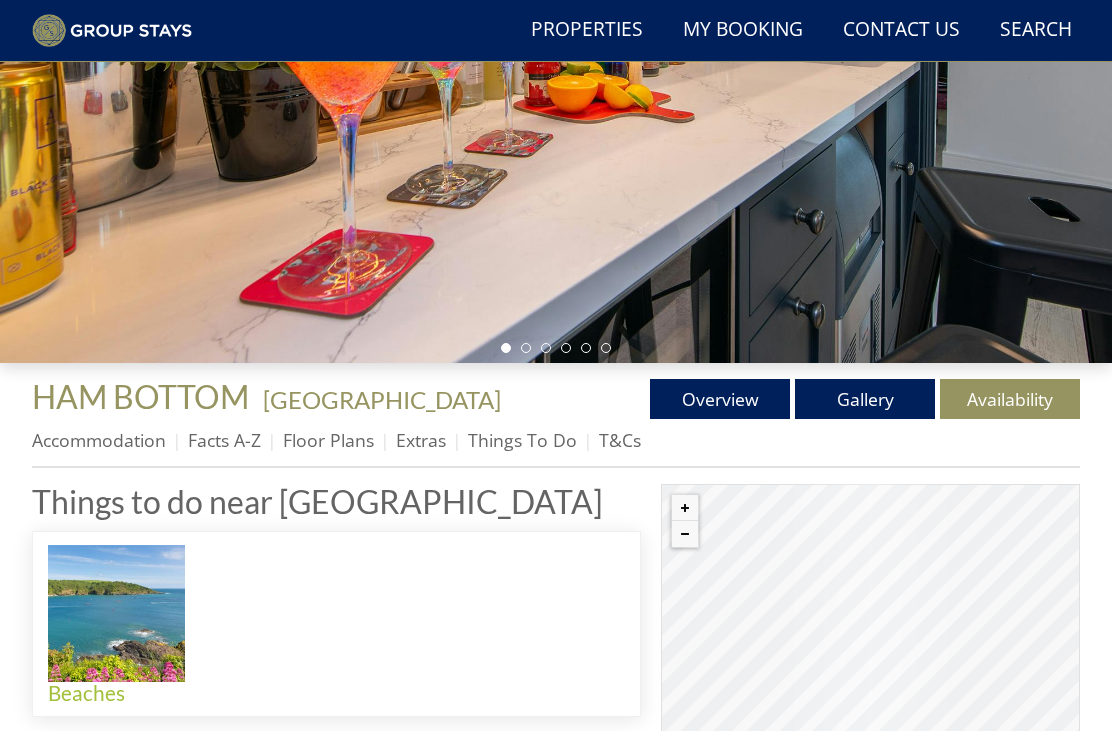 scroll, scrollTop: 360, scrollLeft: 0, axis: vertical 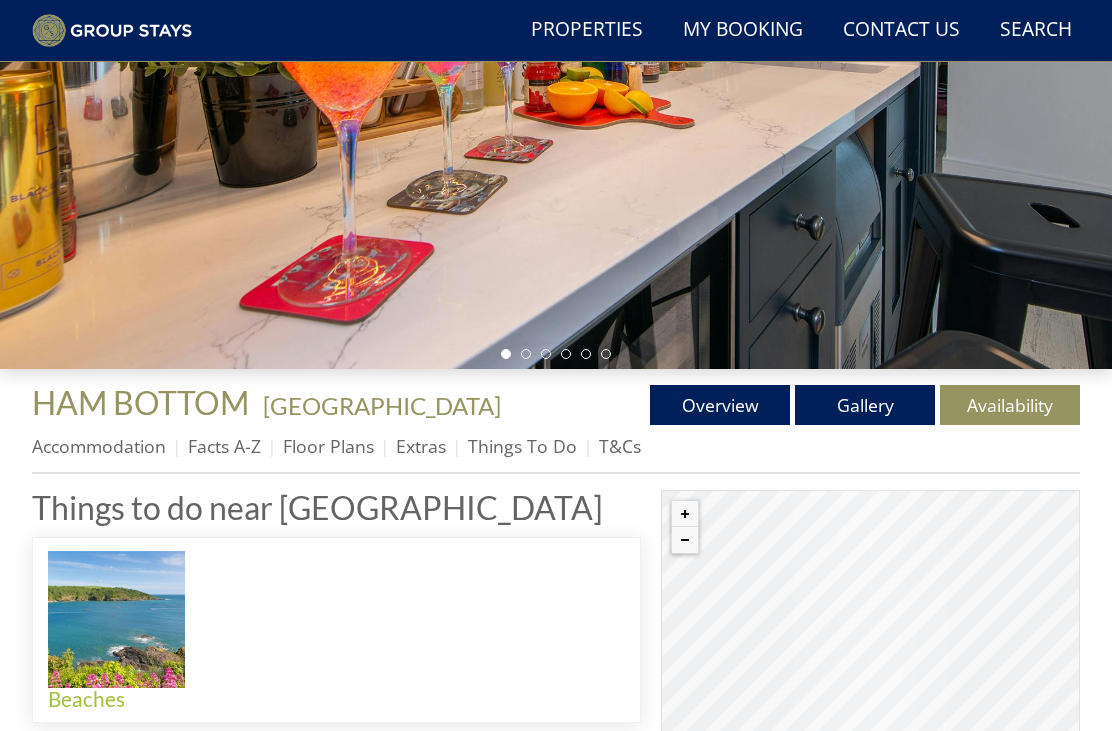 click on "Accommodation" at bounding box center [99, 446] 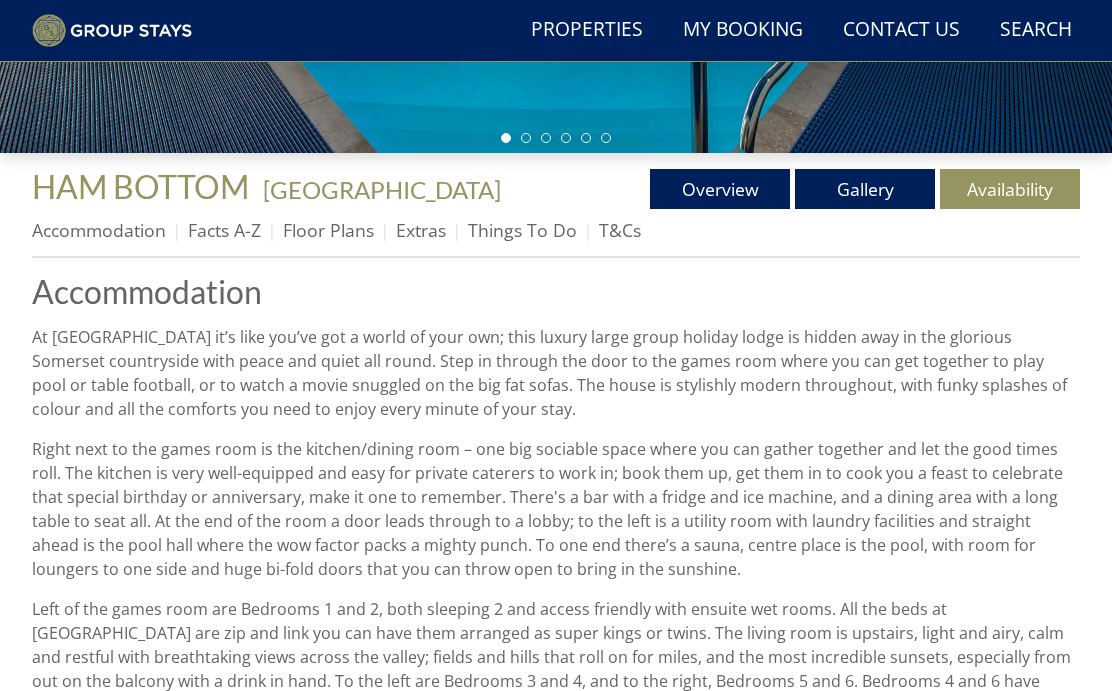 scroll, scrollTop: 569, scrollLeft: 0, axis: vertical 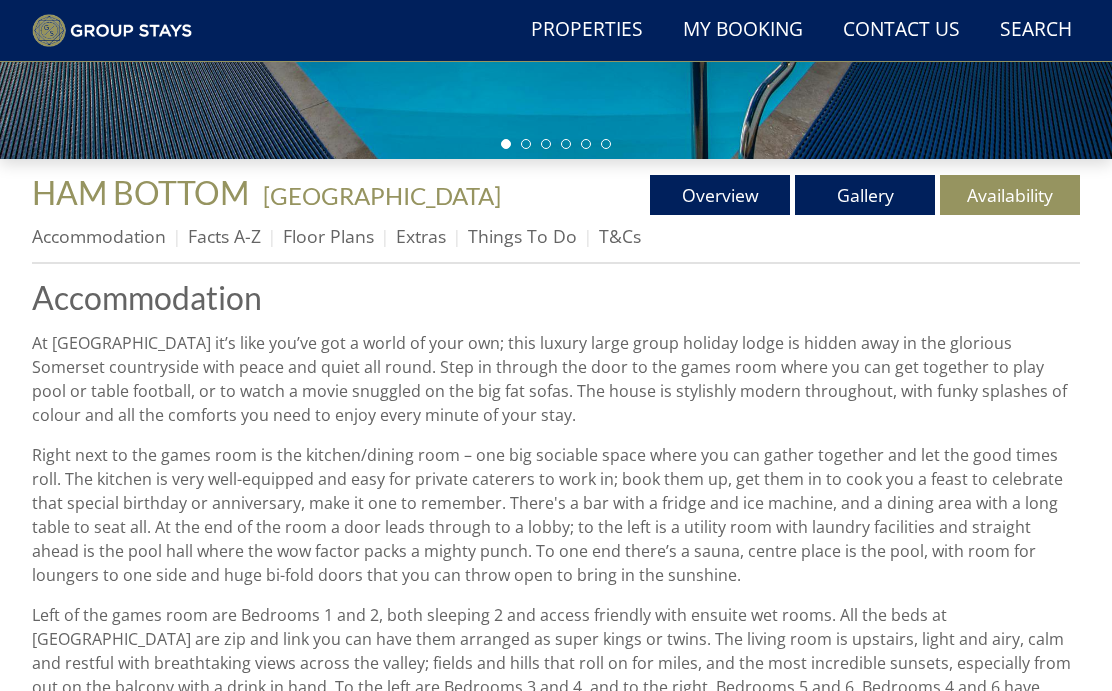 click on "Floor Plans" at bounding box center (328, 237) 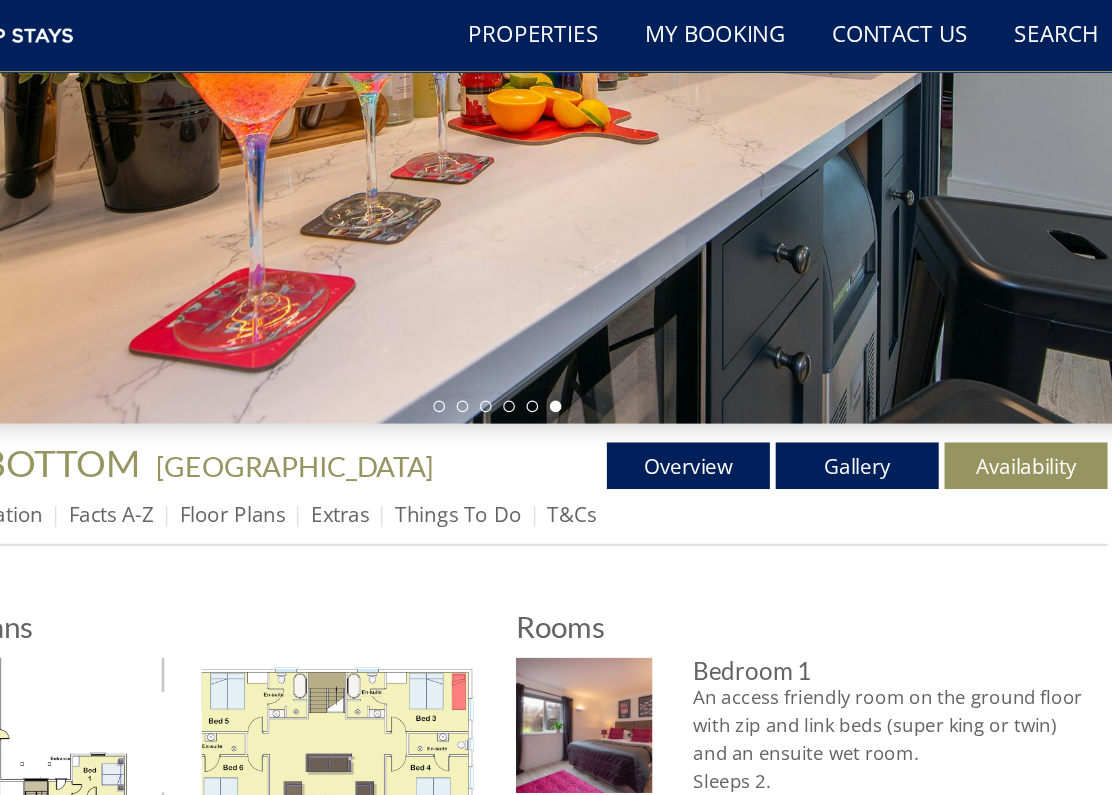 scroll, scrollTop: 364, scrollLeft: 0, axis: vertical 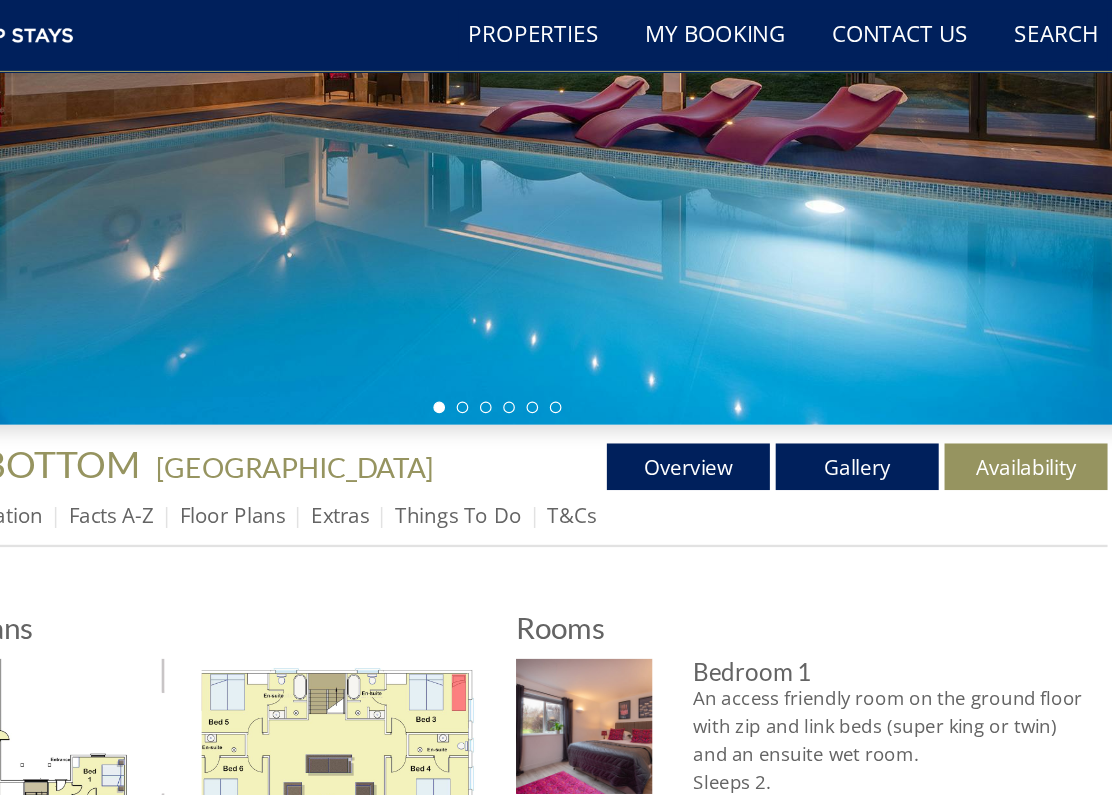 click on "Properties" at bounding box center [587, 30] 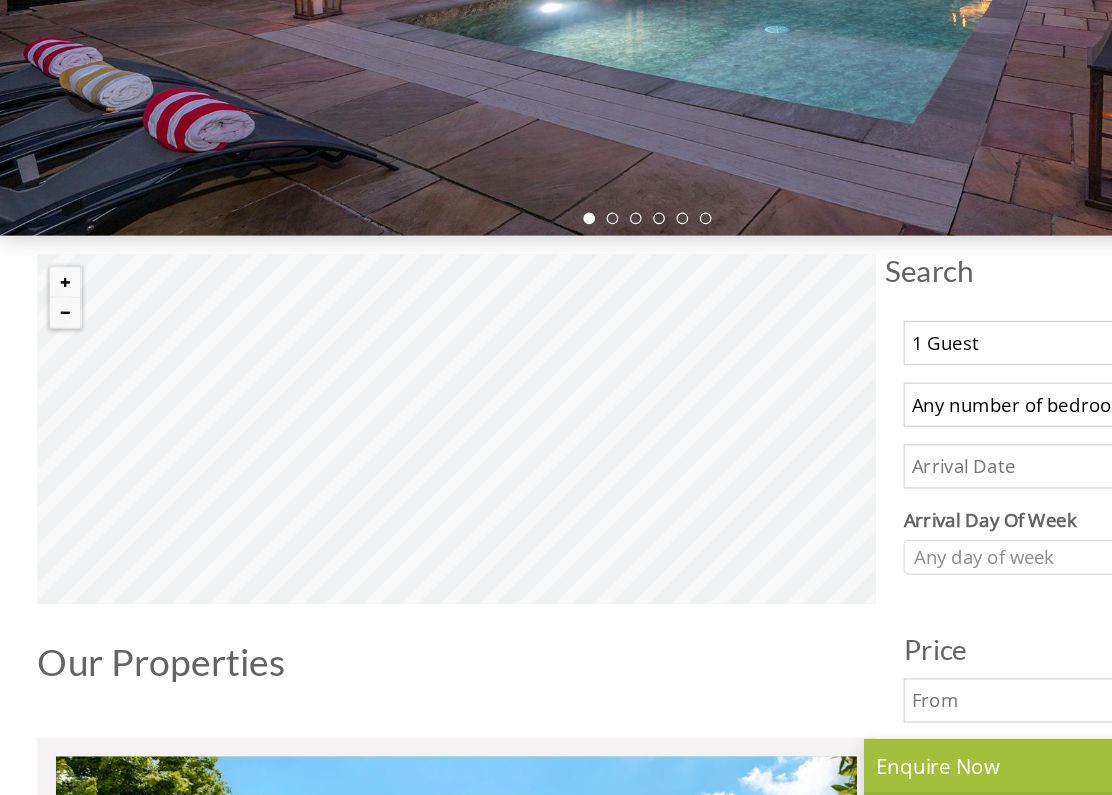 scroll, scrollTop: 417, scrollLeft: 0, axis: vertical 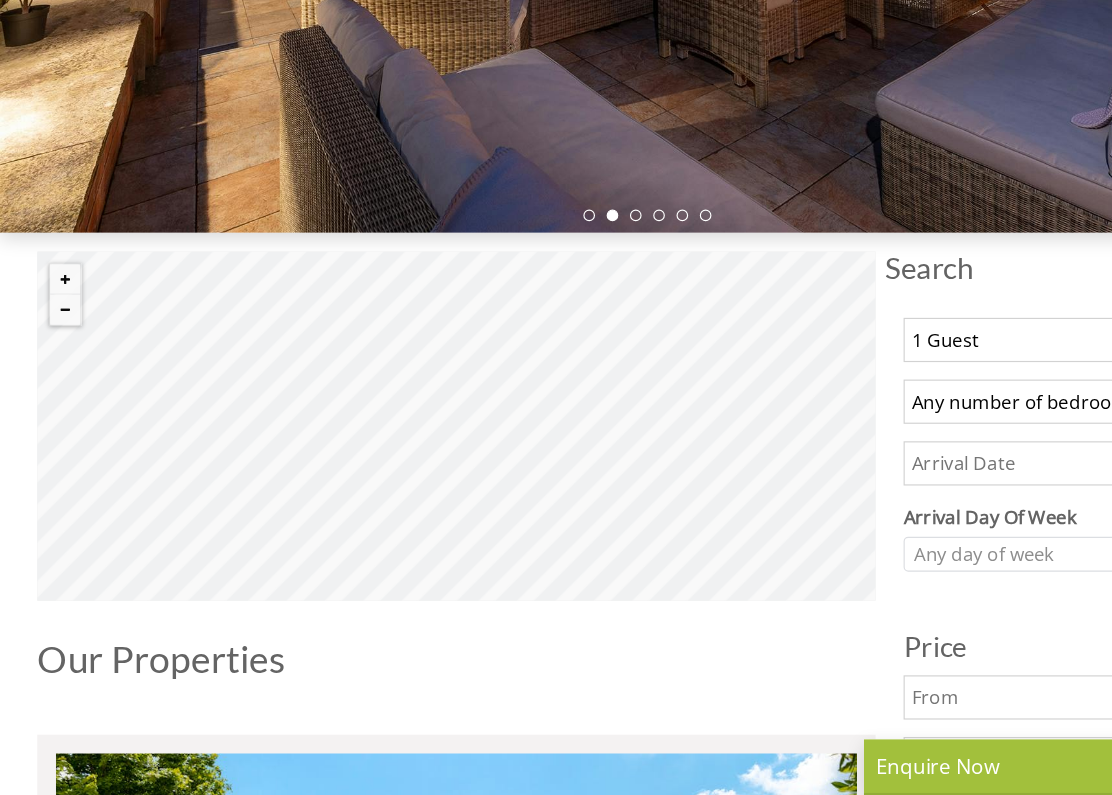 click at bounding box center (56, 352) 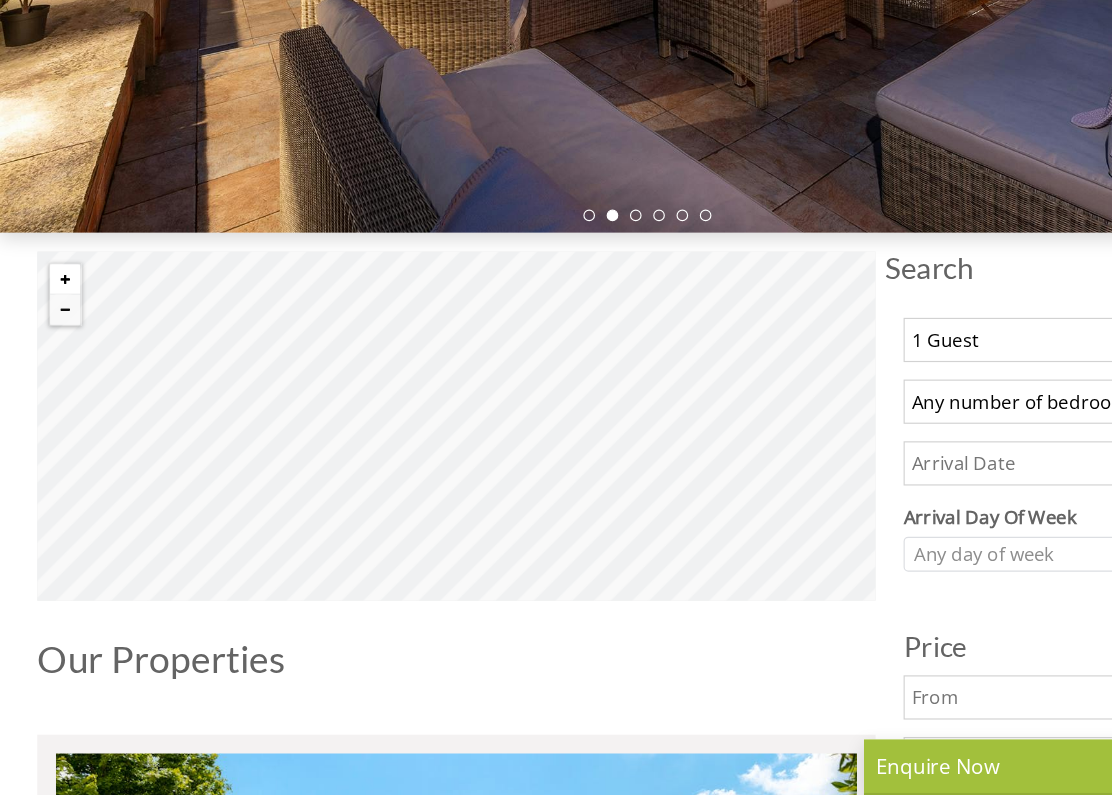 click at bounding box center [56, 352] 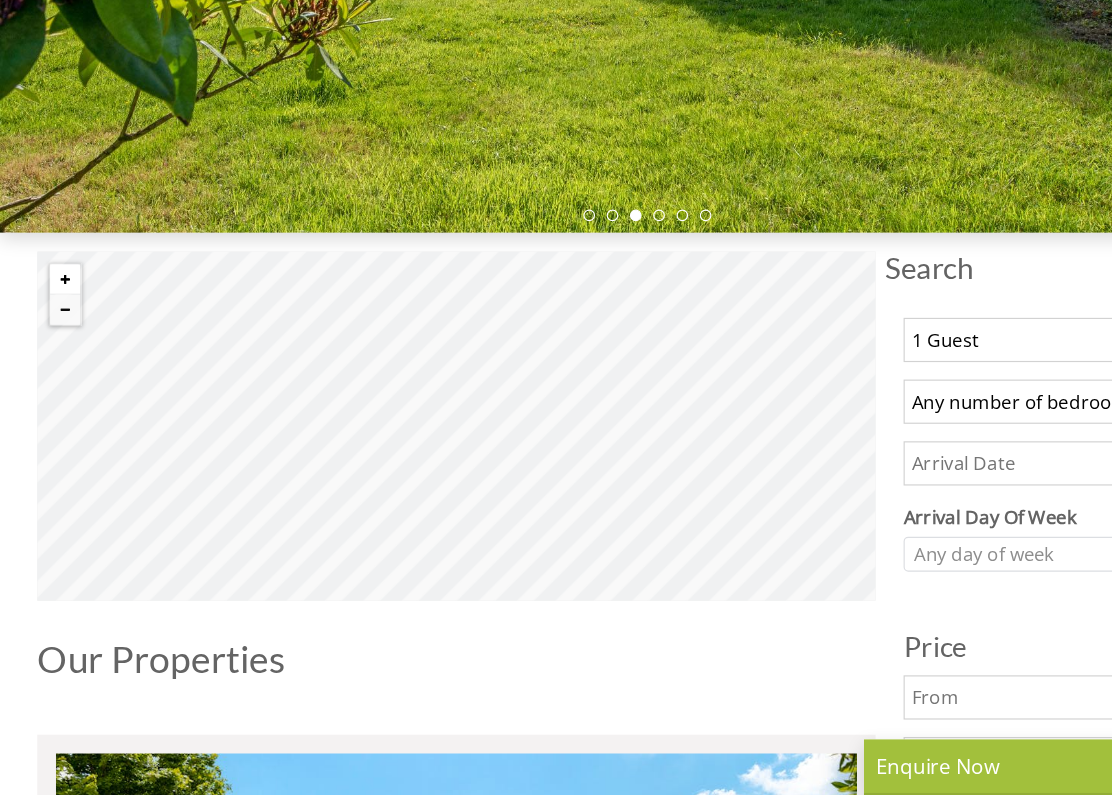 click at bounding box center (56, 352) 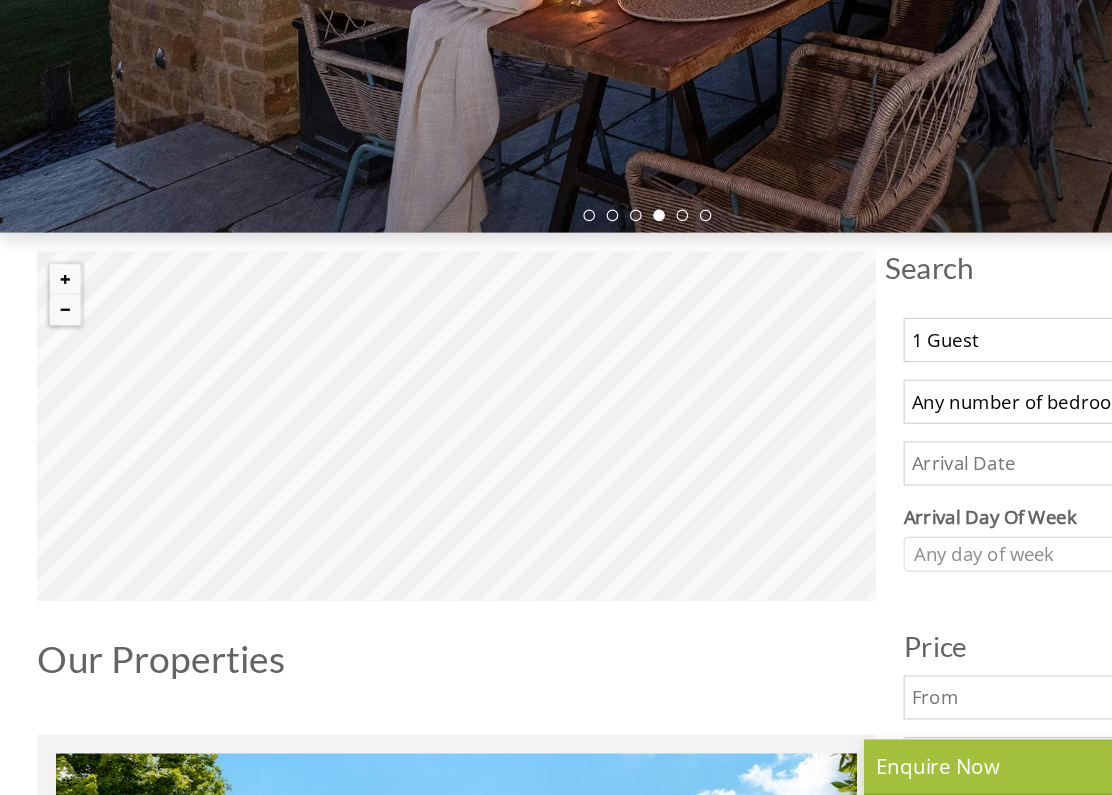 click at bounding box center (56, 352) 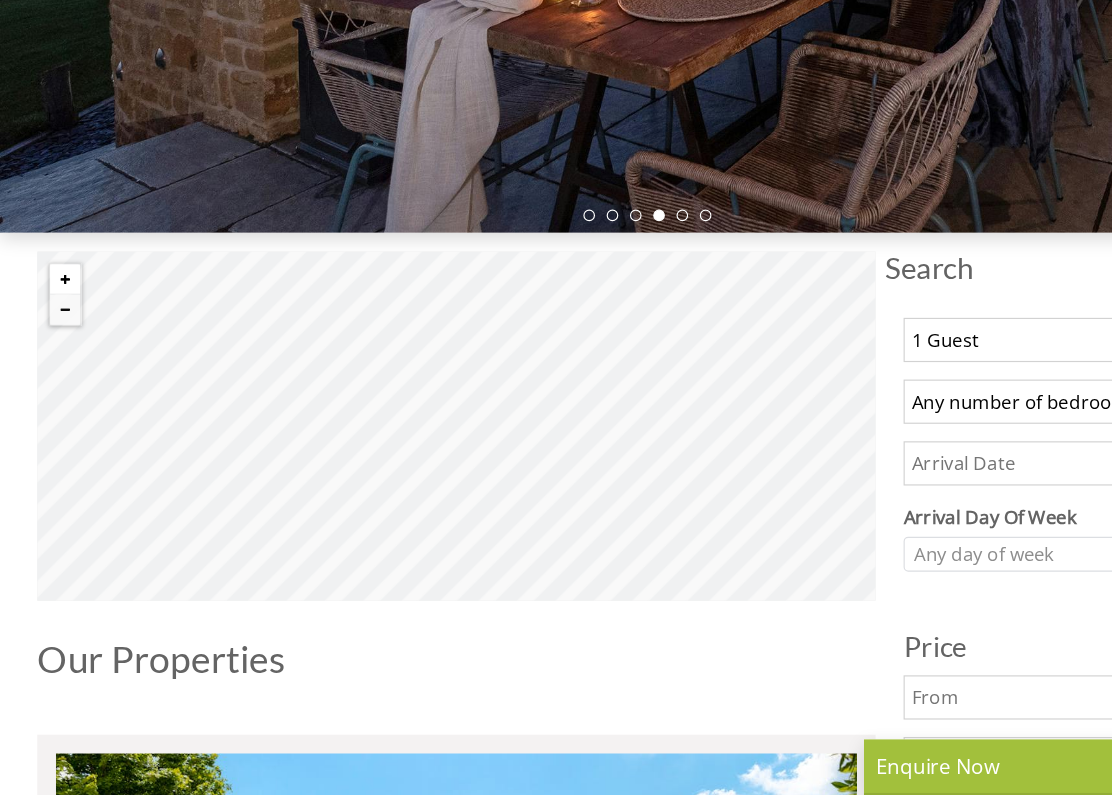 click at bounding box center [56, 352] 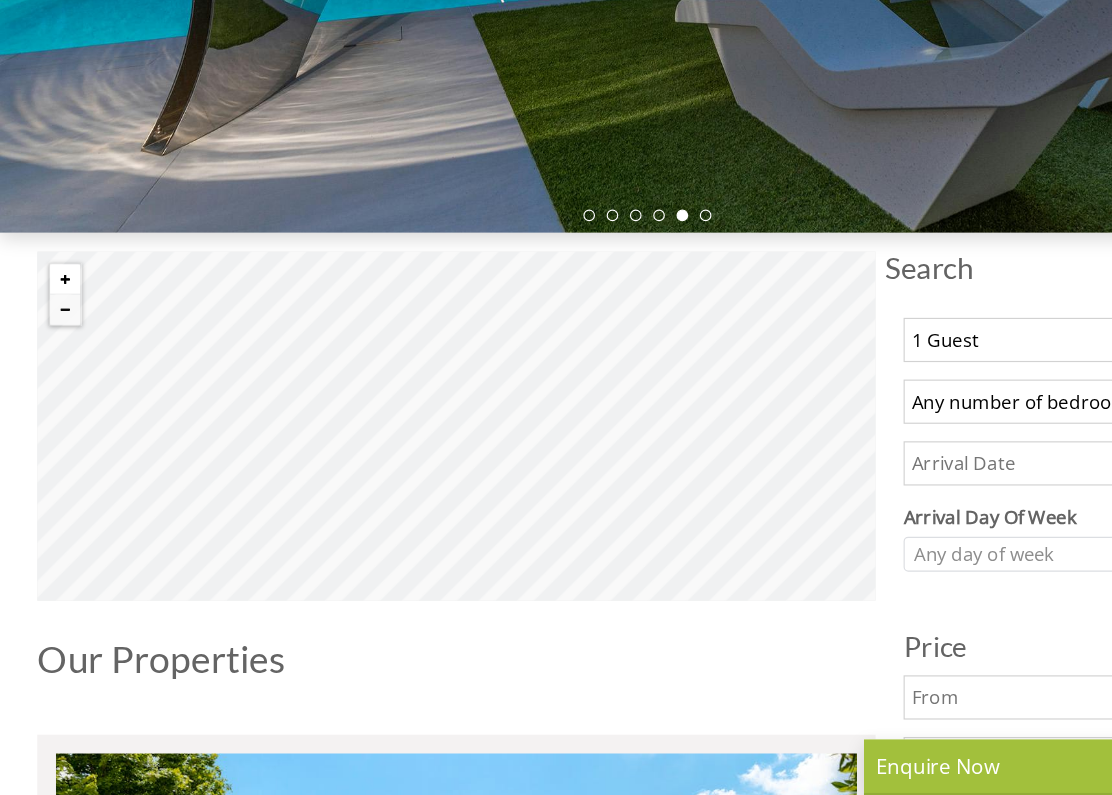 click at bounding box center (56, 352) 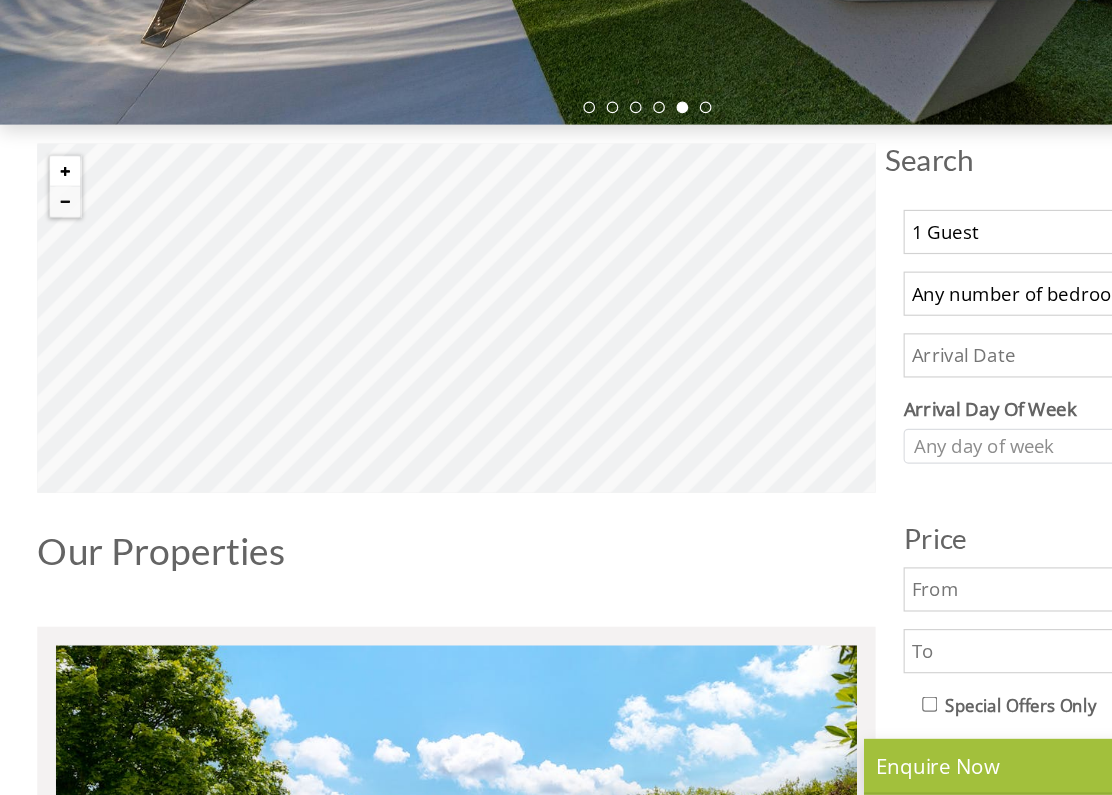 scroll, scrollTop: 510, scrollLeft: 0, axis: vertical 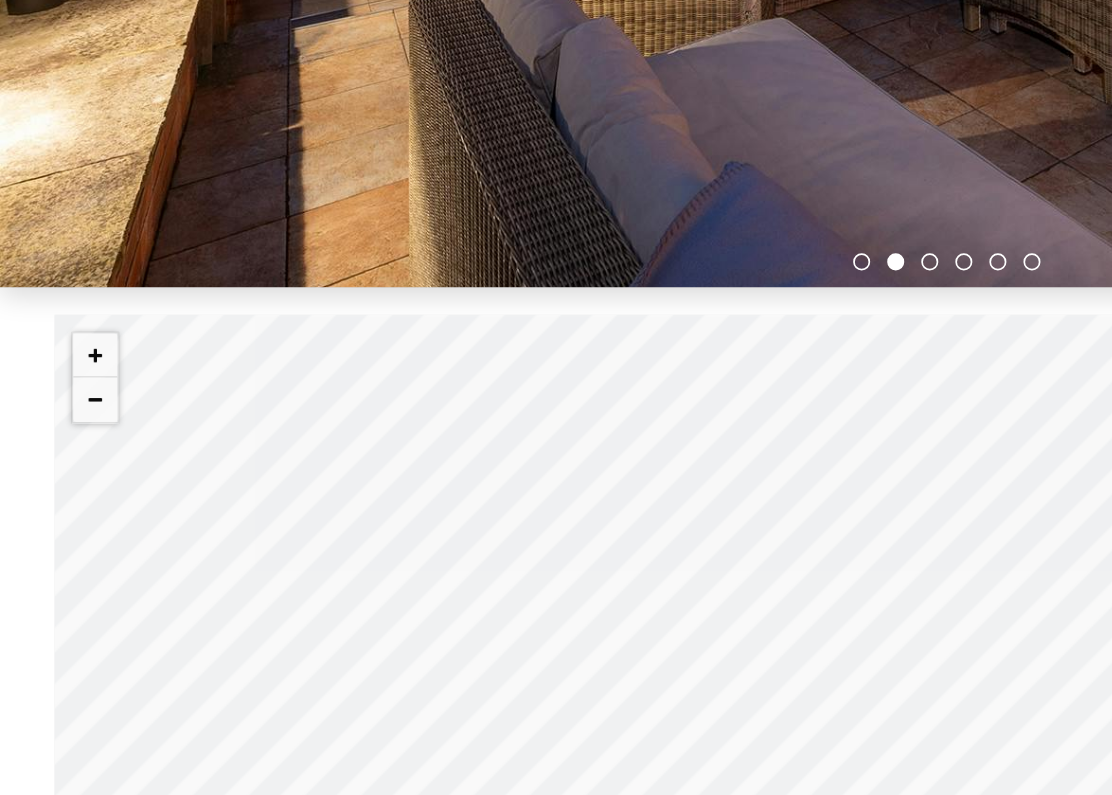 click at bounding box center [556, 304] 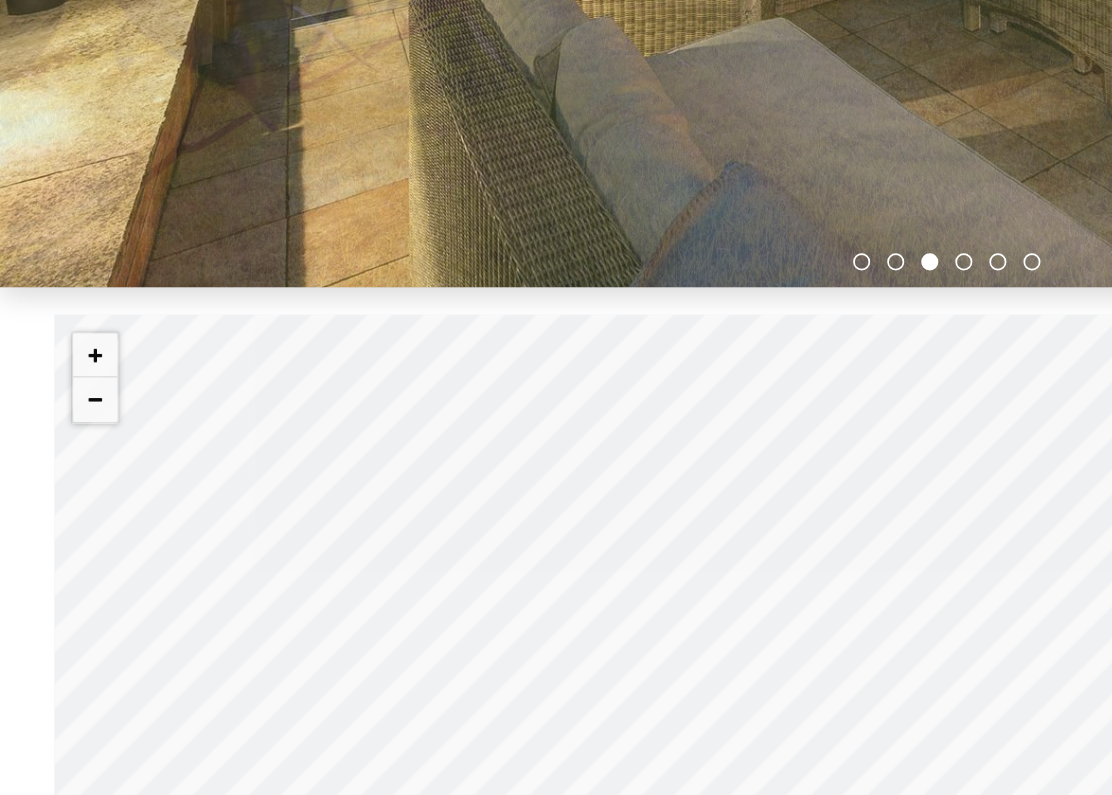 click at bounding box center (546, 304) 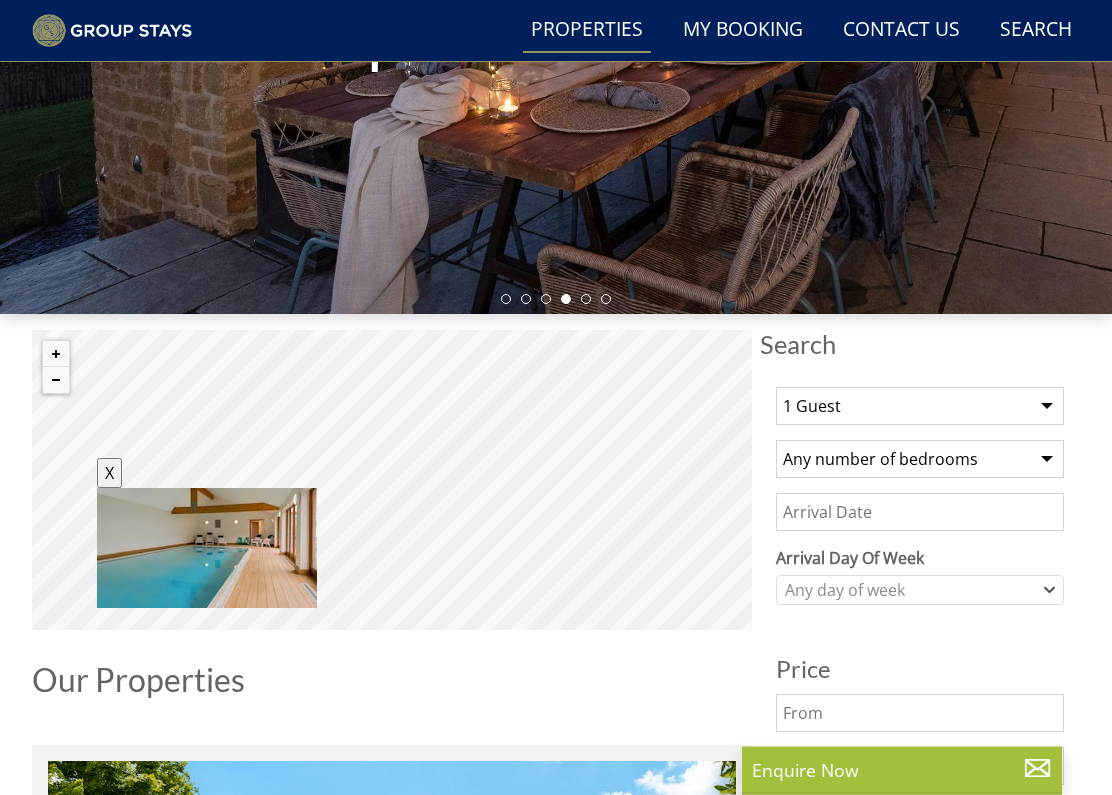scroll, scrollTop: 426, scrollLeft: 0, axis: vertical 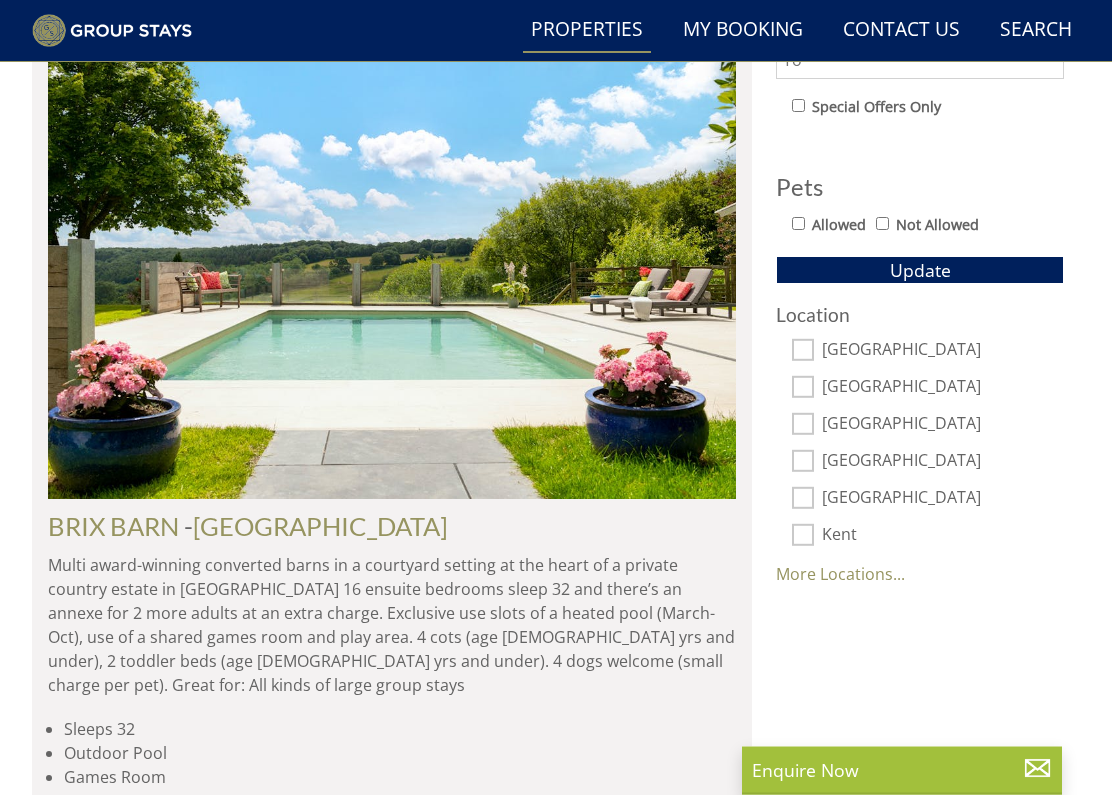 click on "[GEOGRAPHIC_DATA]" at bounding box center [803, 351] 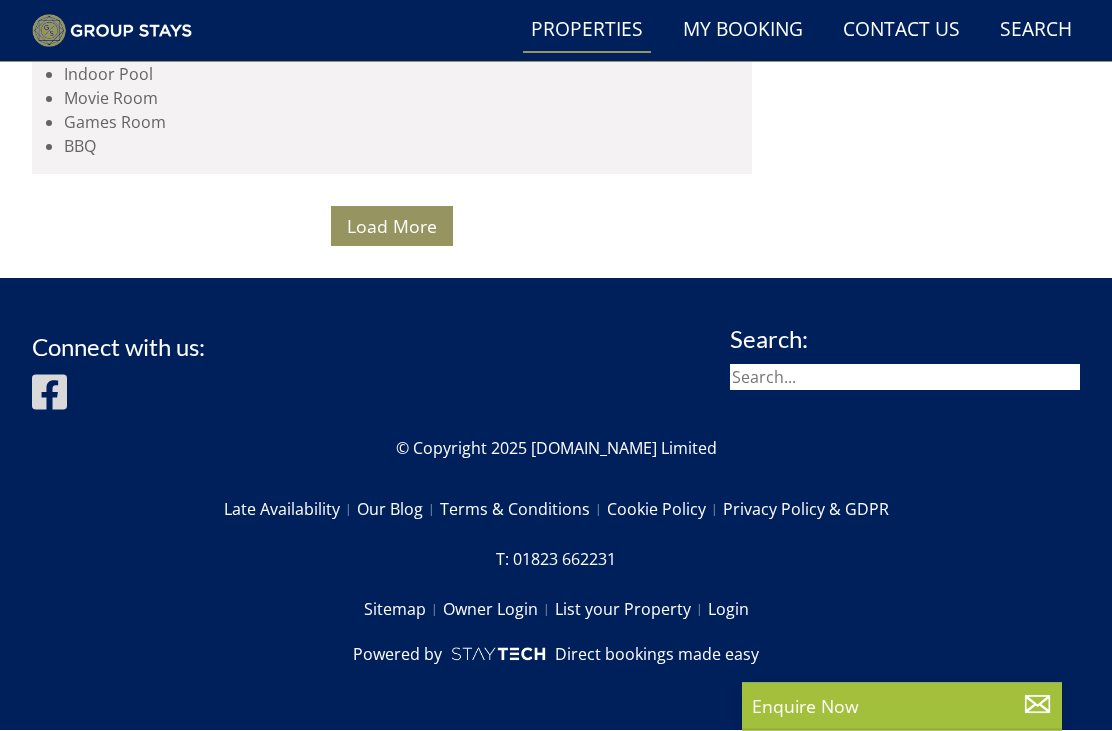 scroll, scrollTop: 10753, scrollLeft: 0, axis: vertical 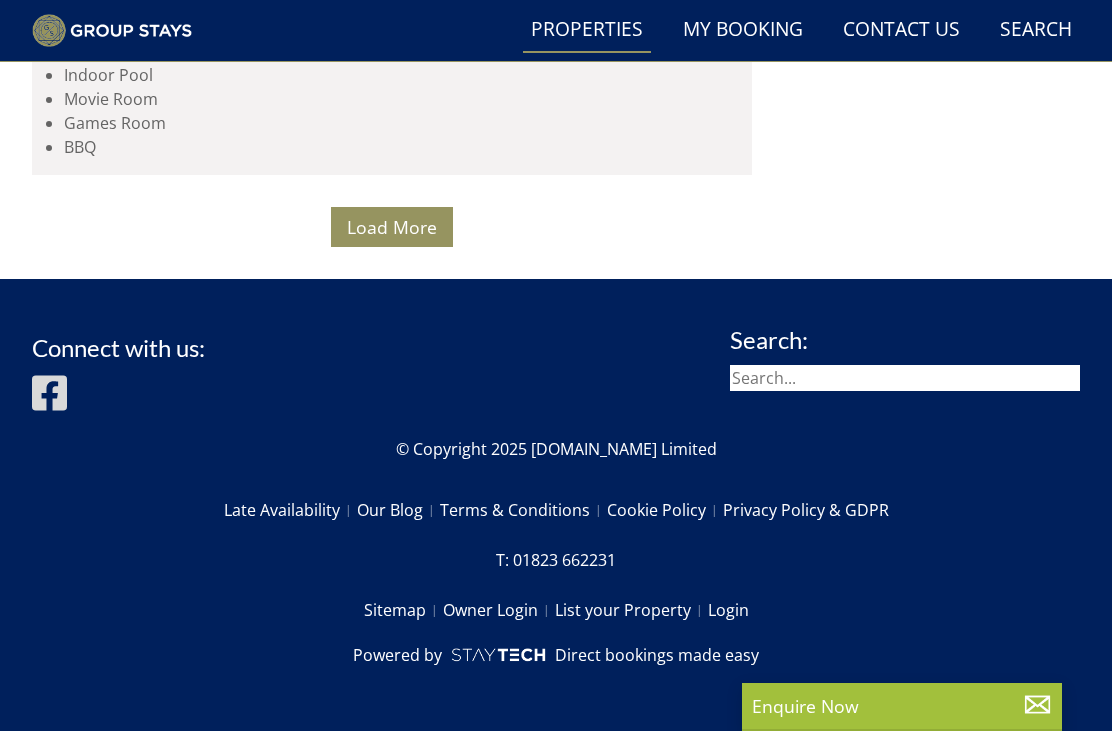 click on "HAM BOTTOM" at bounding box center [135, -3029] 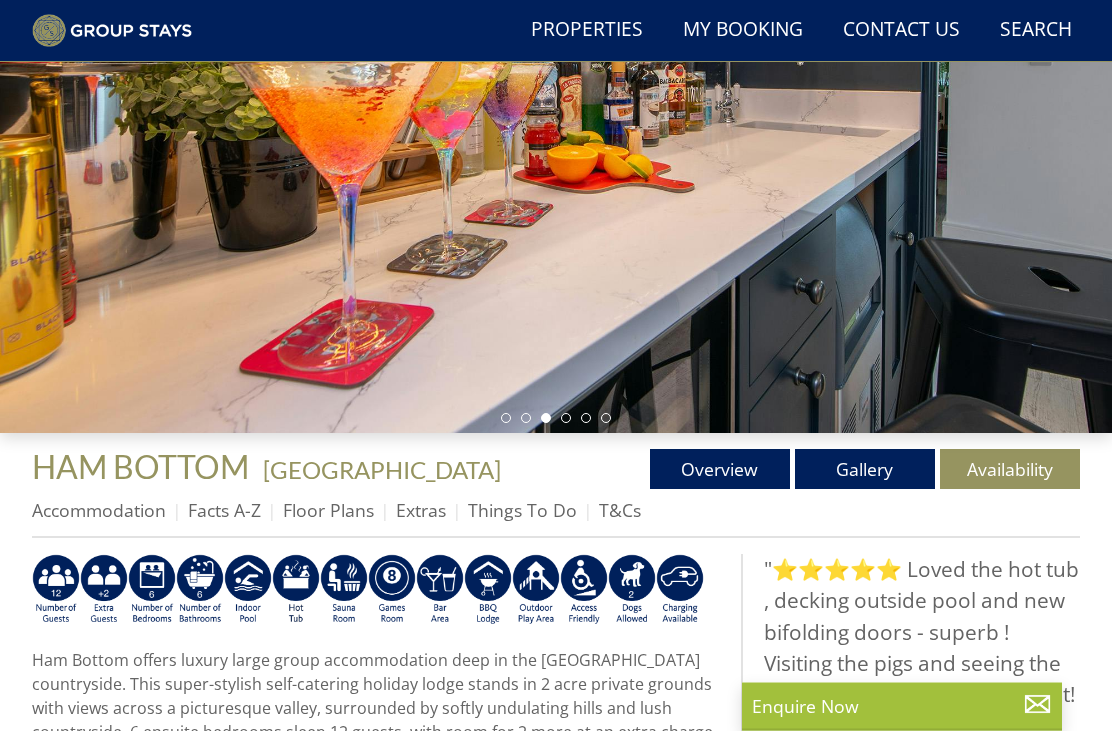 scroll, scrollTop: 296, scrollLeft: 0, axis: vertical 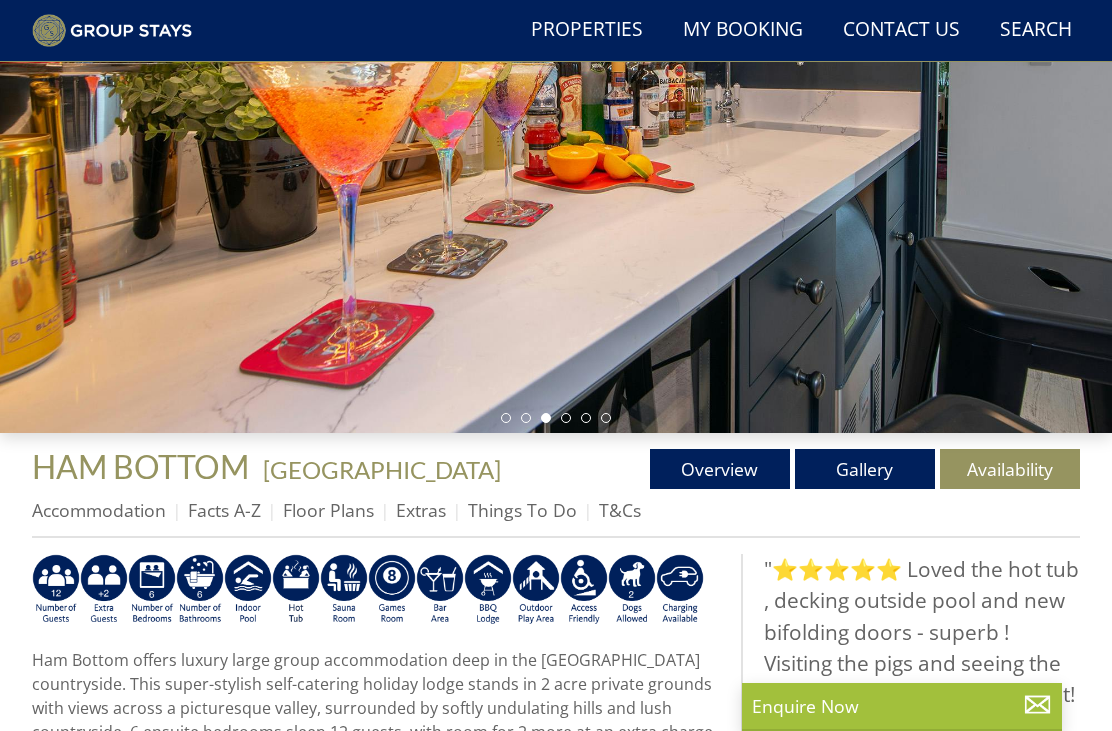 click on "Gallery" at bounding box center (865, 469) 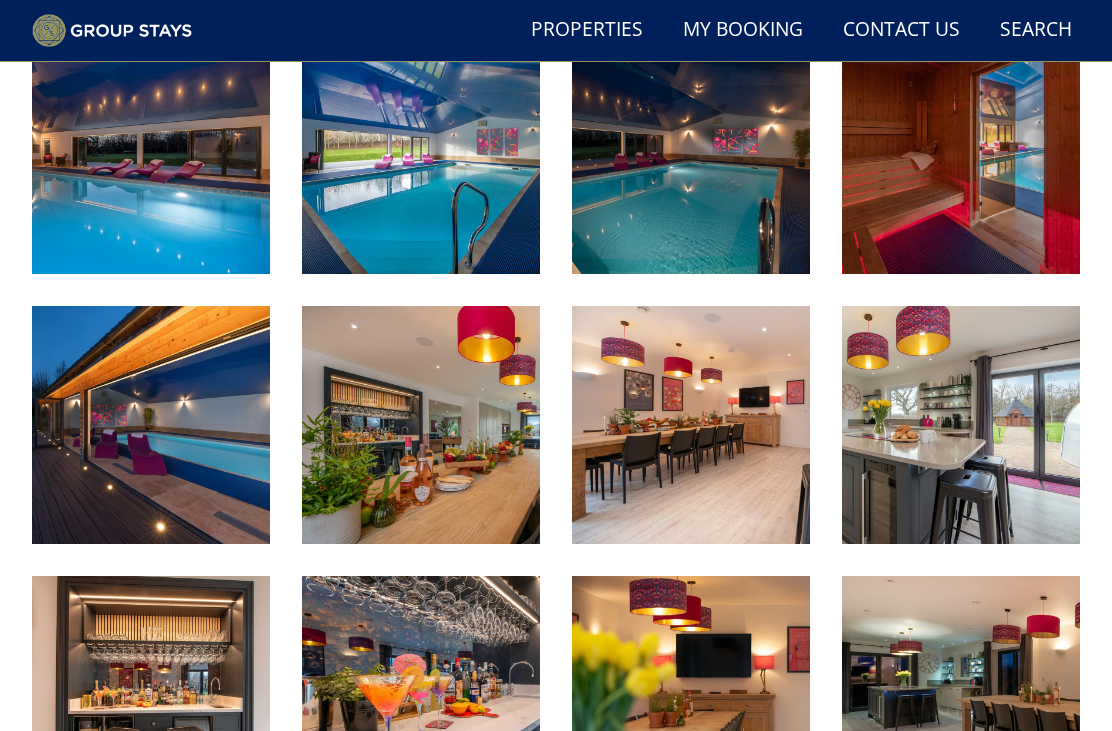 scroll, scrollTop: 814, scrollLeft: 0, axis: vertical 